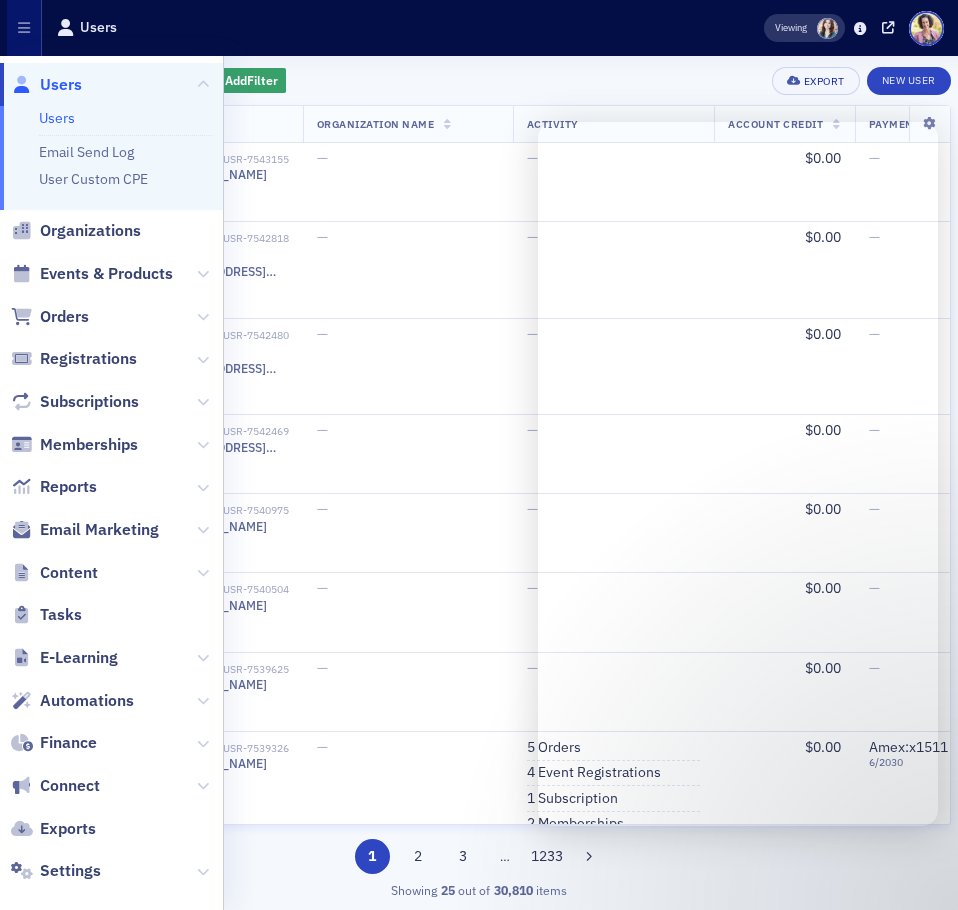 scroll, scrollTop: 0, scrollLeft: 0, axis: both 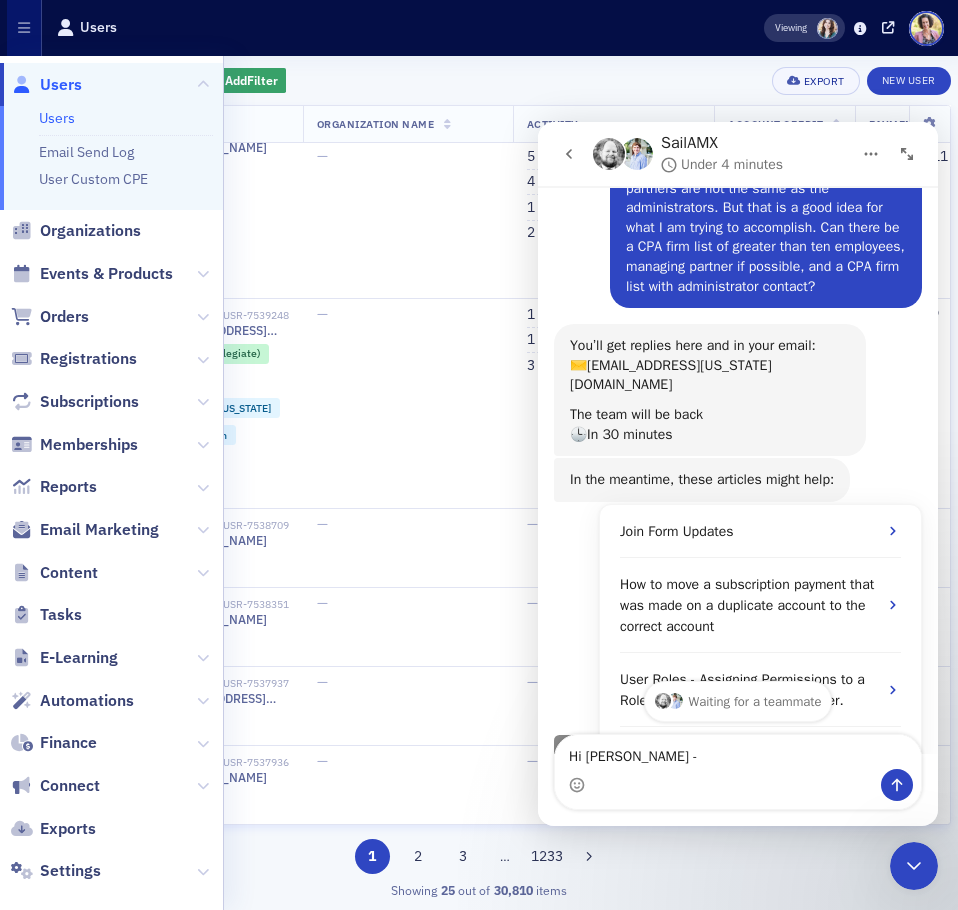 type on "Hi Aidan -" 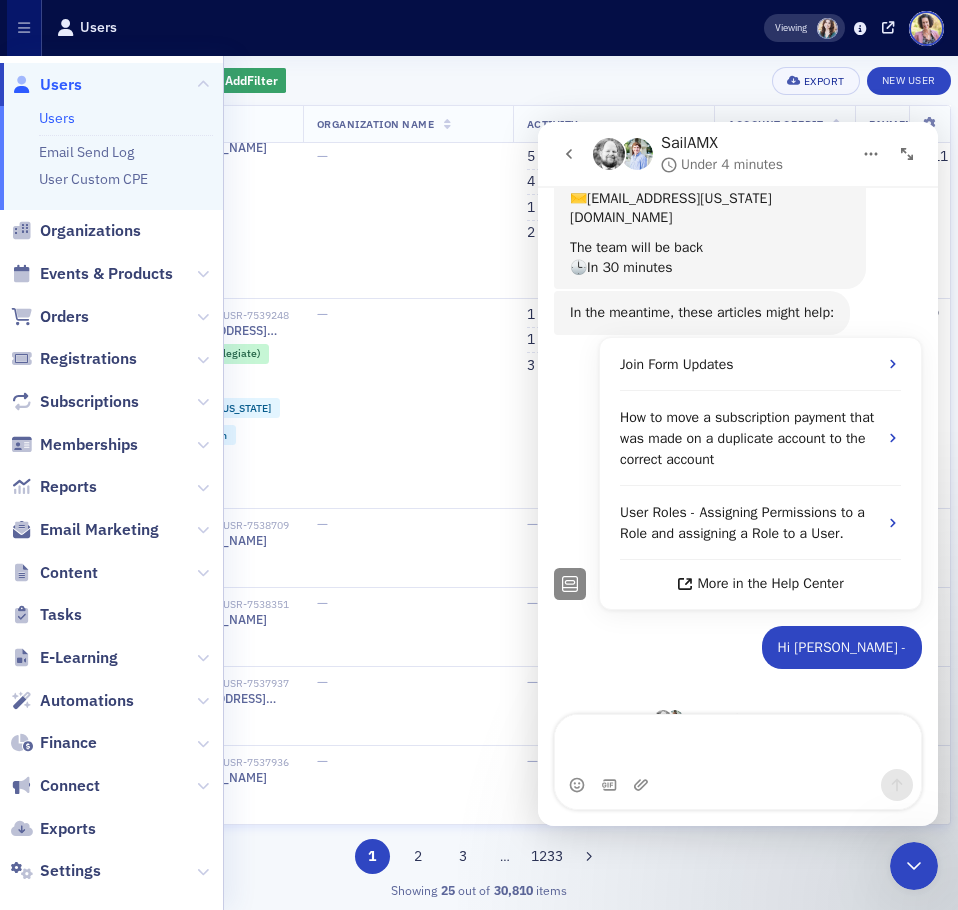 scroll, scrollTop: 302, scrollLeft: 0, axis: vertical 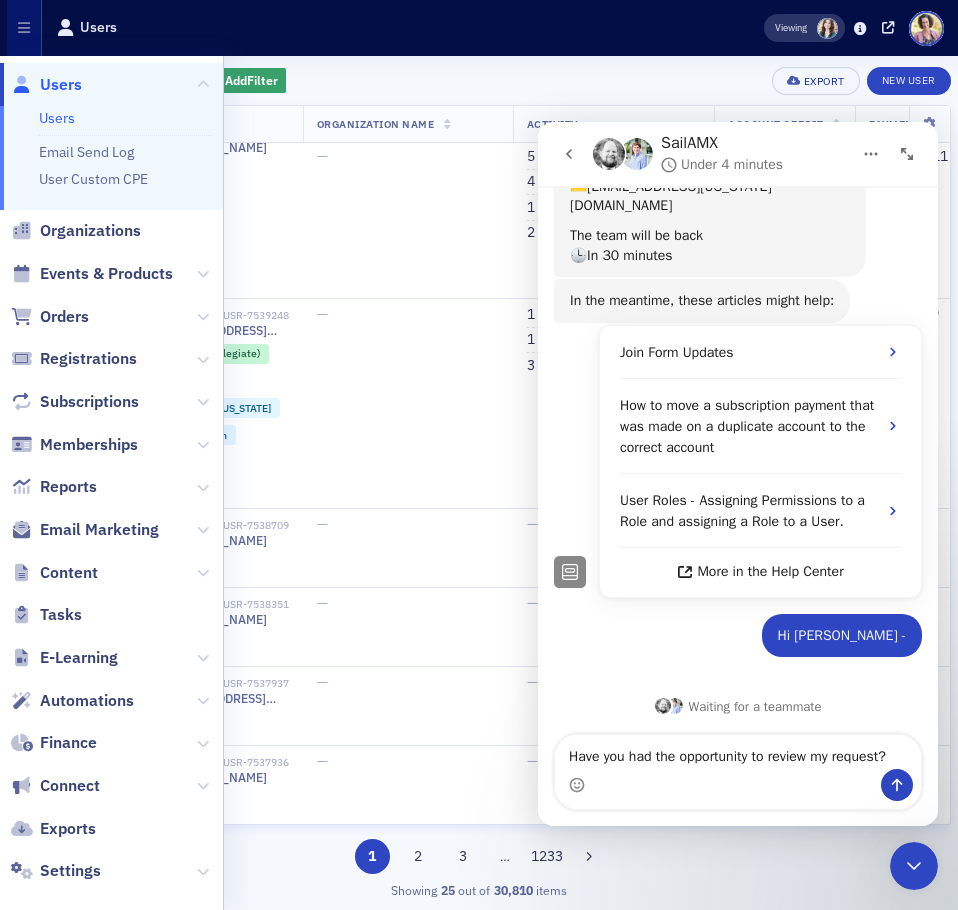 type on "Have you had the opportunity to review my request?" 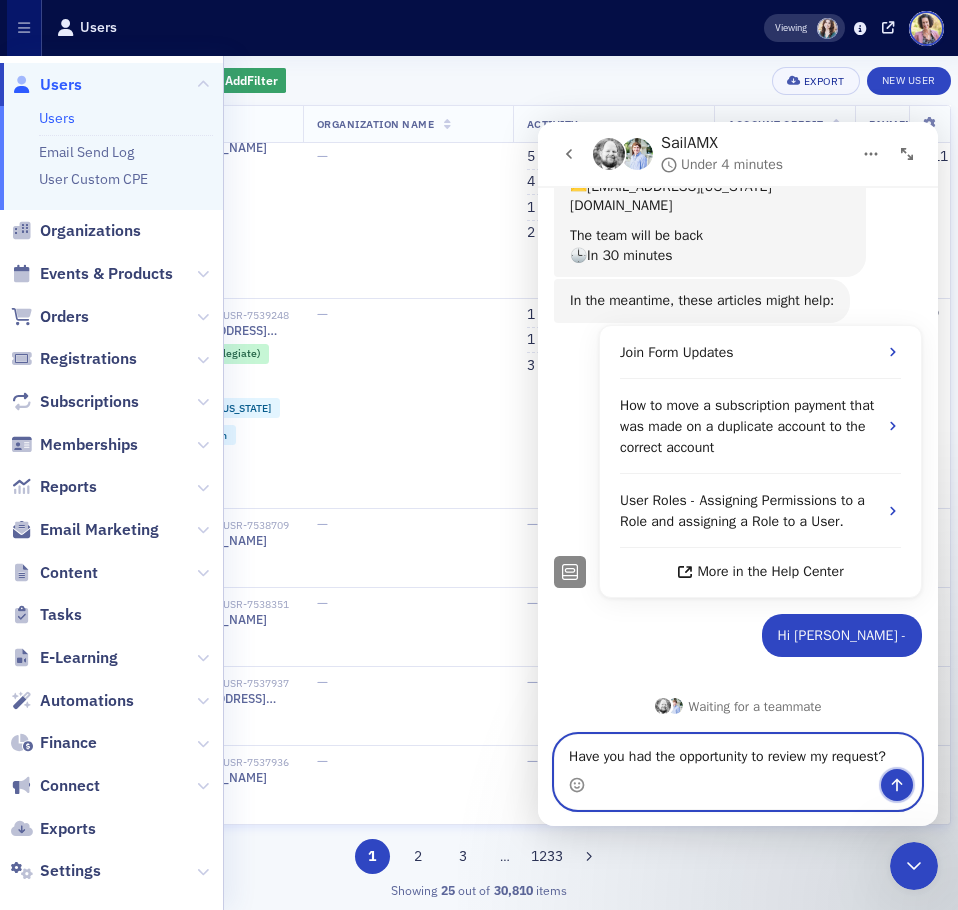 click 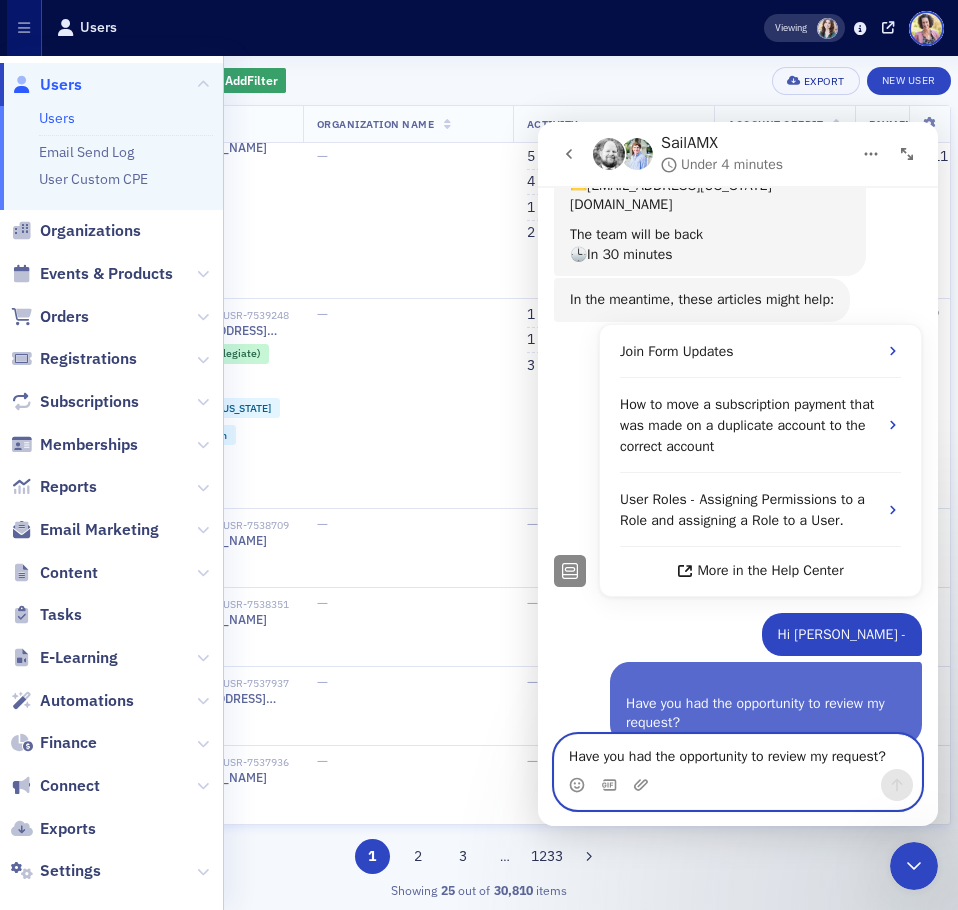 scroll, scrollTop: 366, scrollLeft: 0, axis: vertical 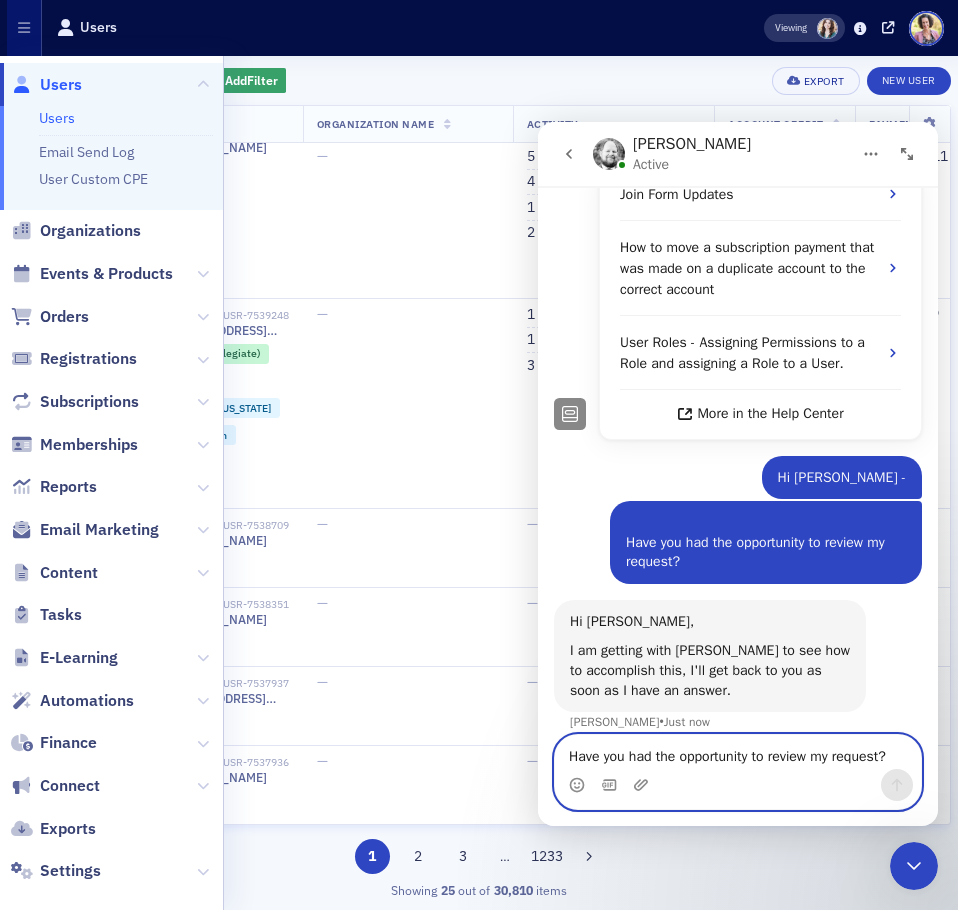 click on "Have you had the opportunity to review my request?" at bounding box center [738, 752] 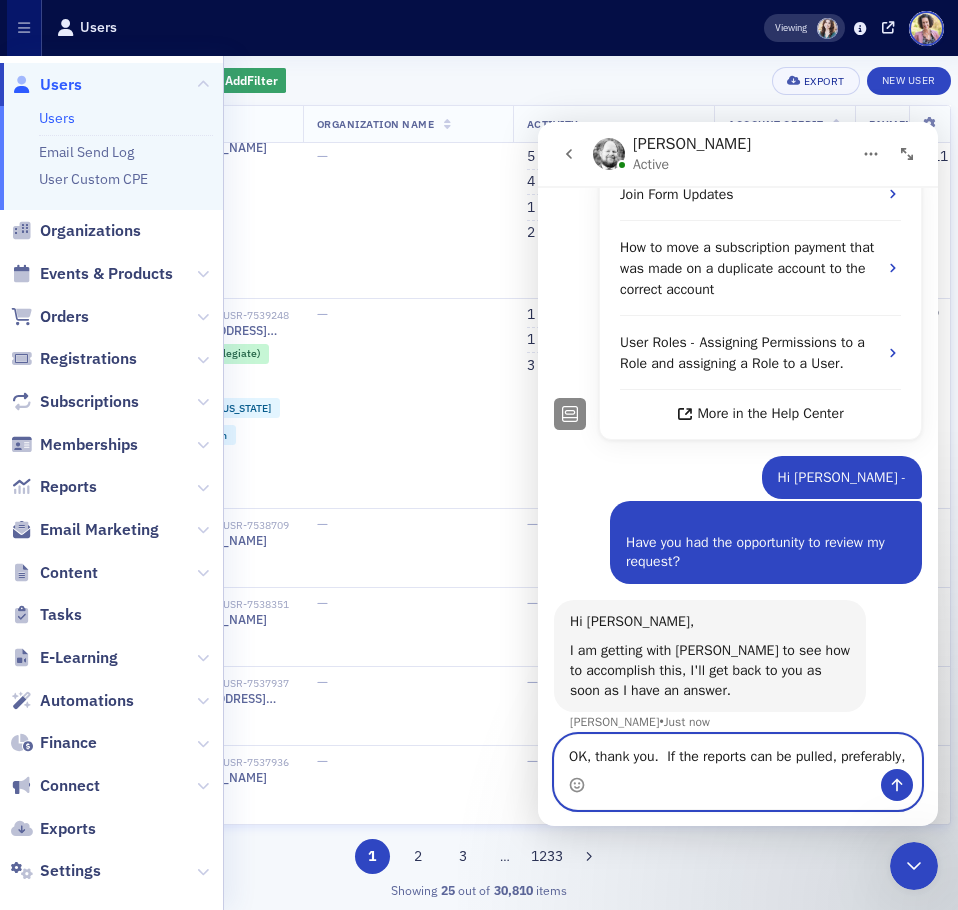scroll, scrollTop: 479, scrollLeft: 0, axis: vertical 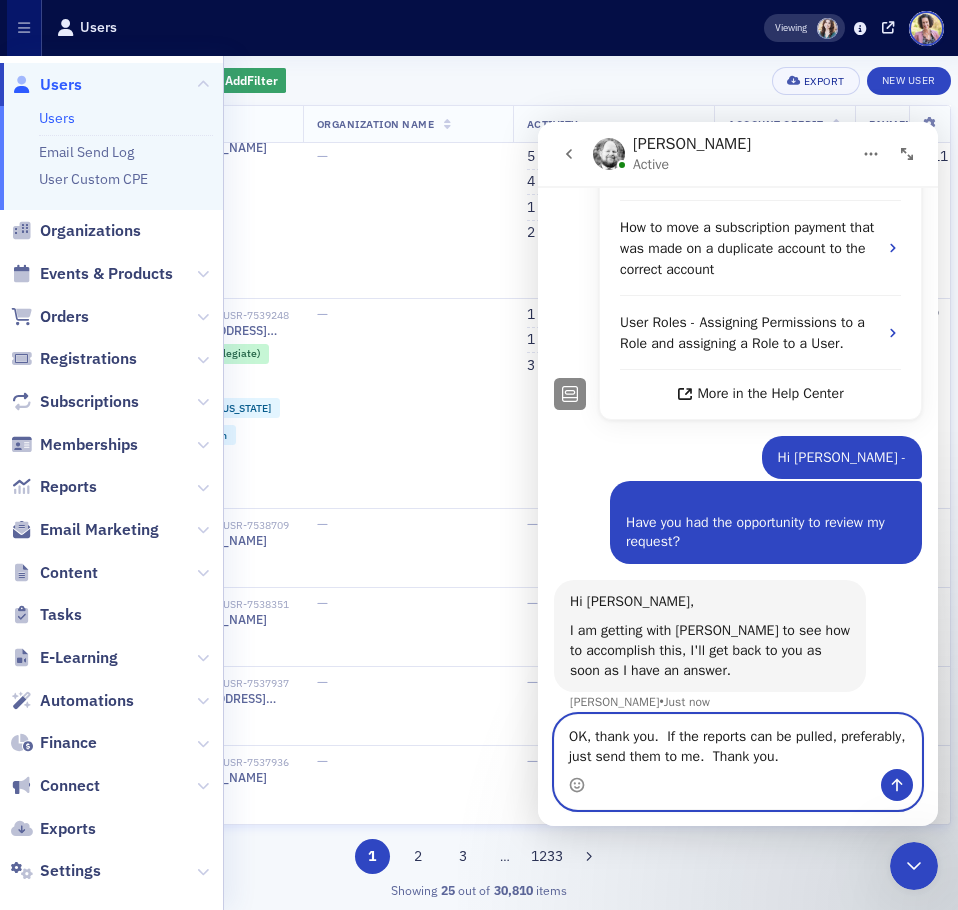 type on "OK, thank you.  If the reports can be pulled, preferably, just send them to me.  Thank you." 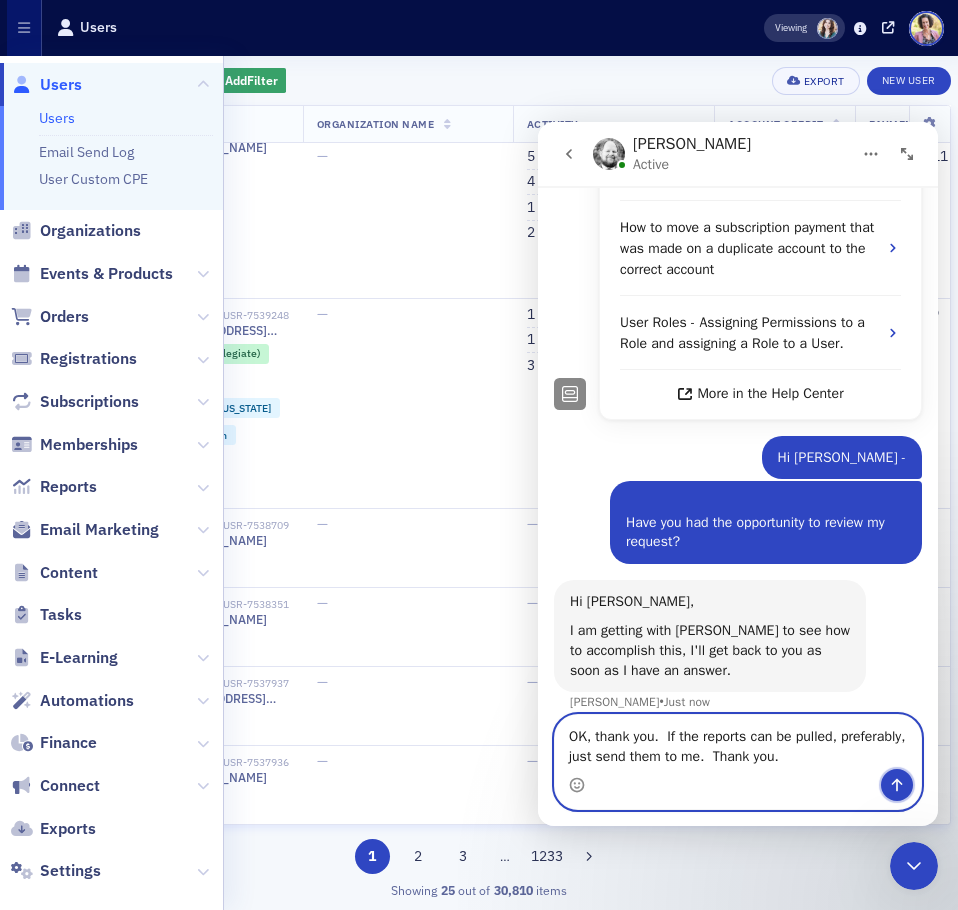 click 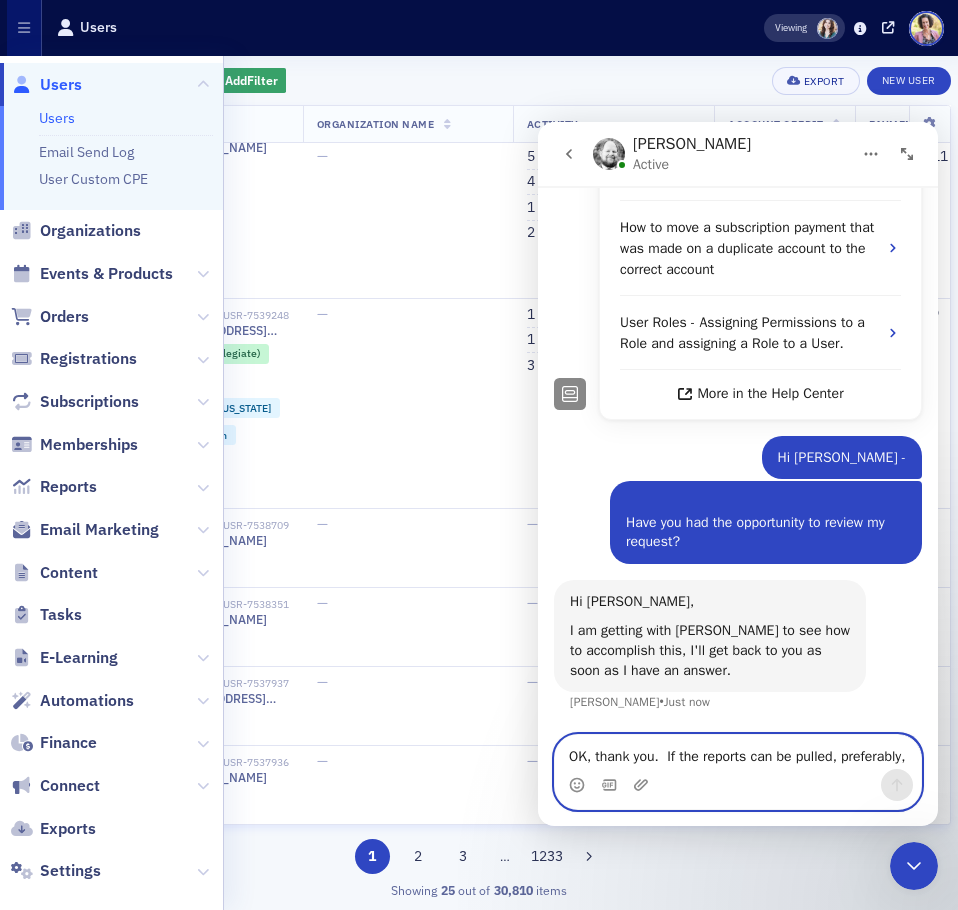 scroll, scrollTop: 538, scrollLeft: 0, axis: vertical 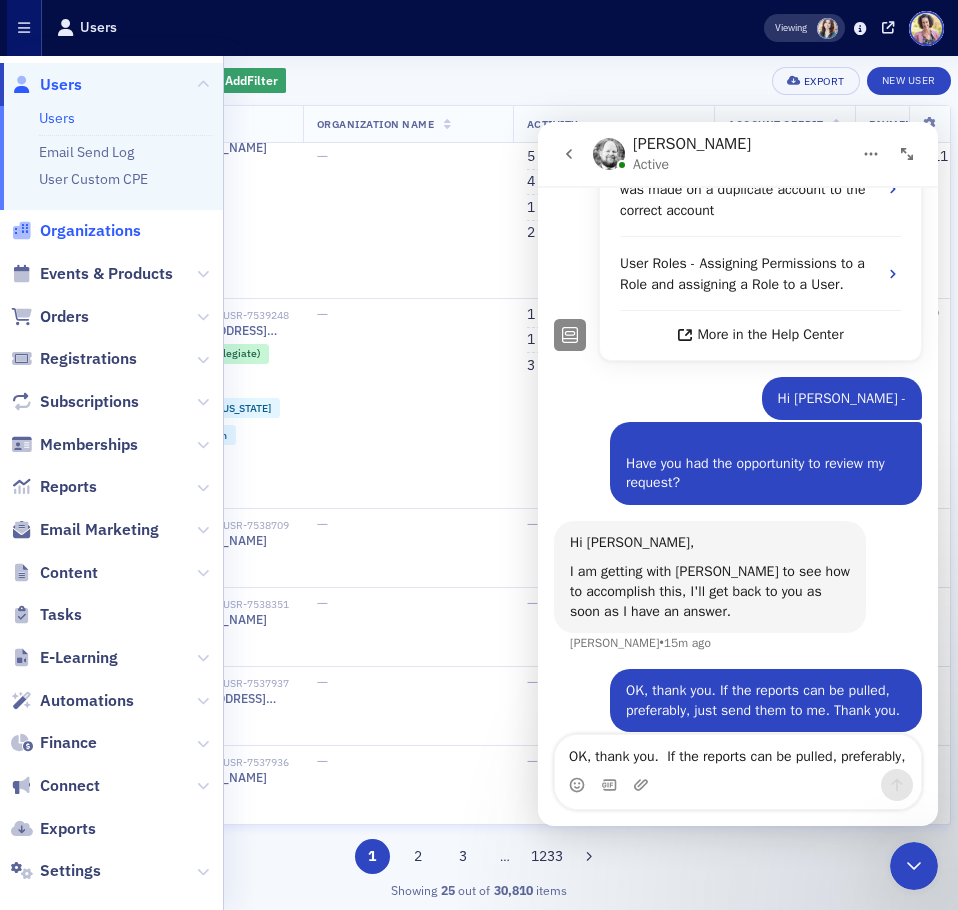 click on "Organizations" 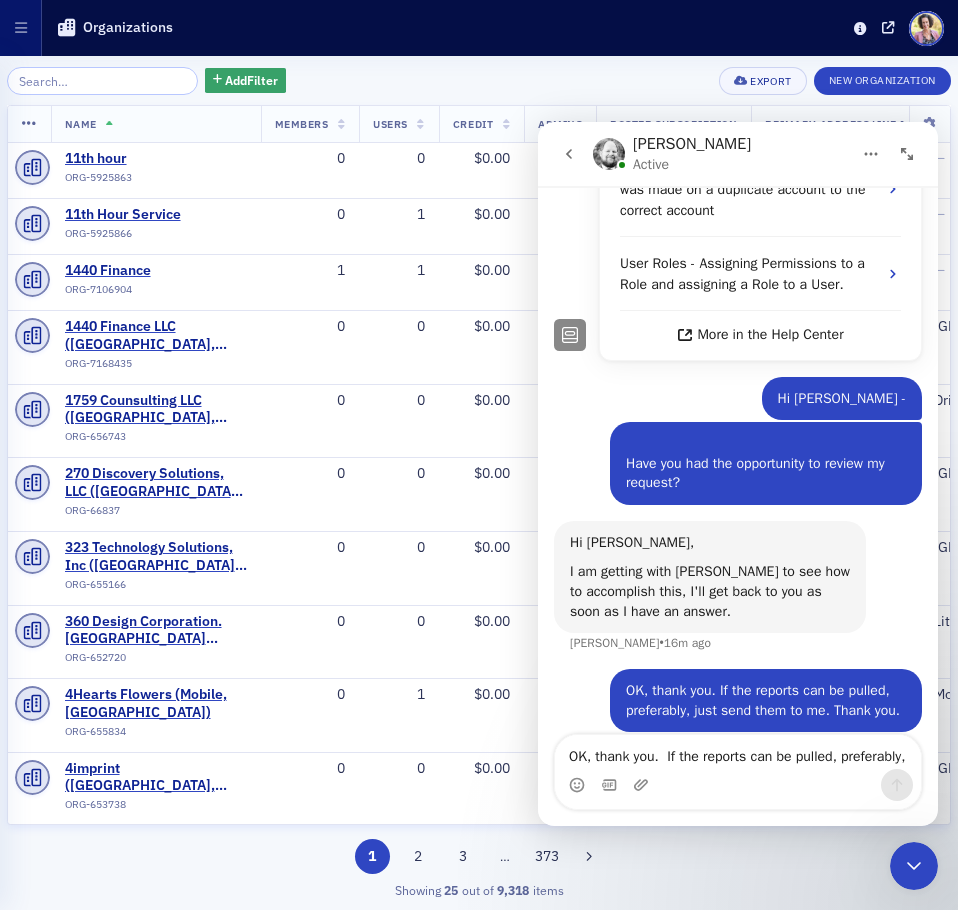 click 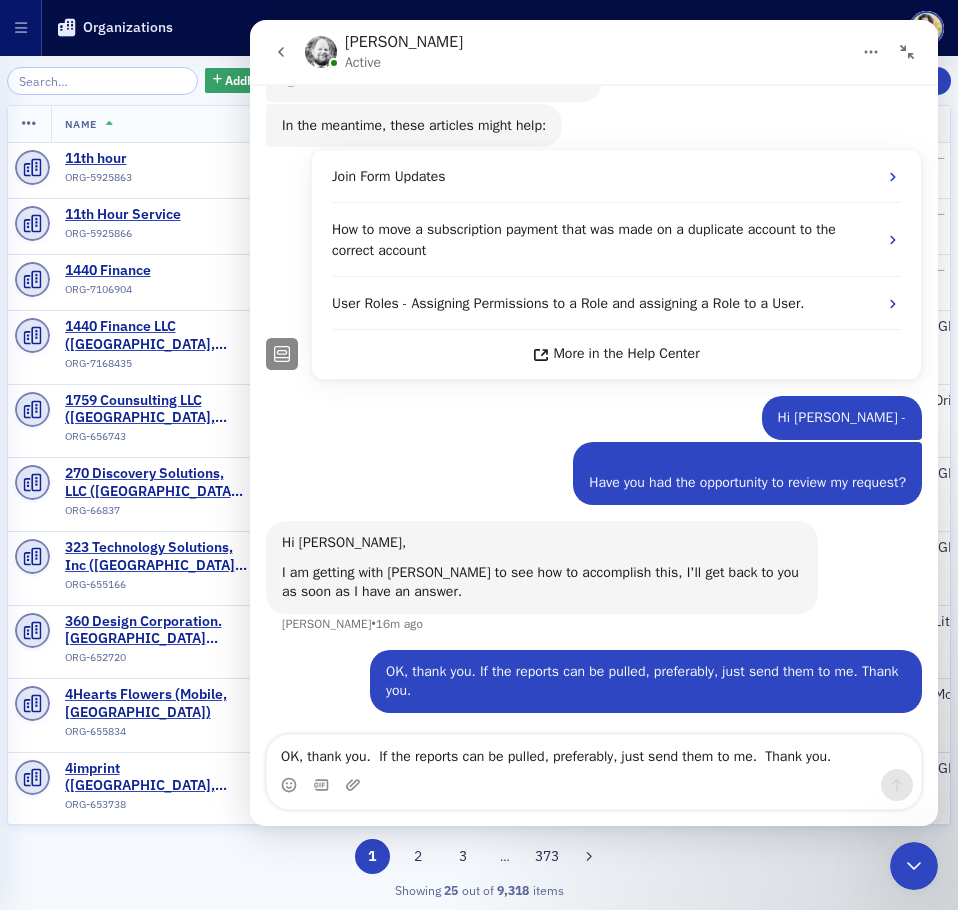 scroll, scrollTop: 275, scrollLeft: 0, axis: vertical 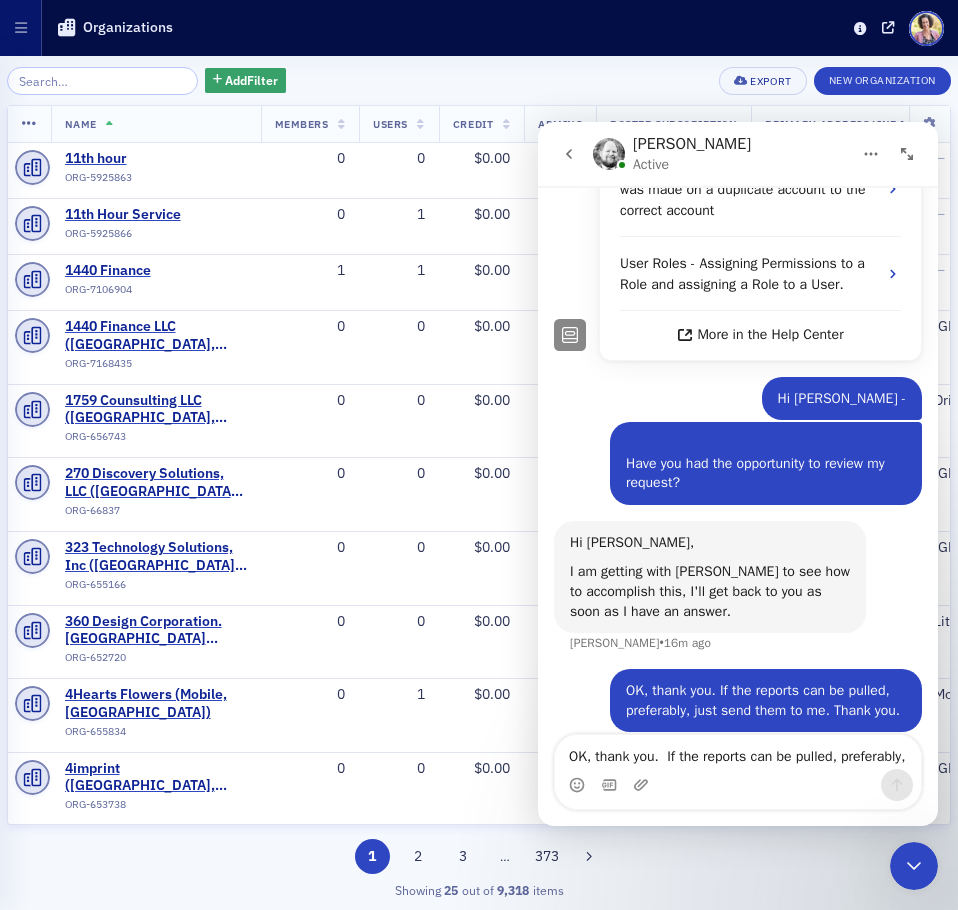 click 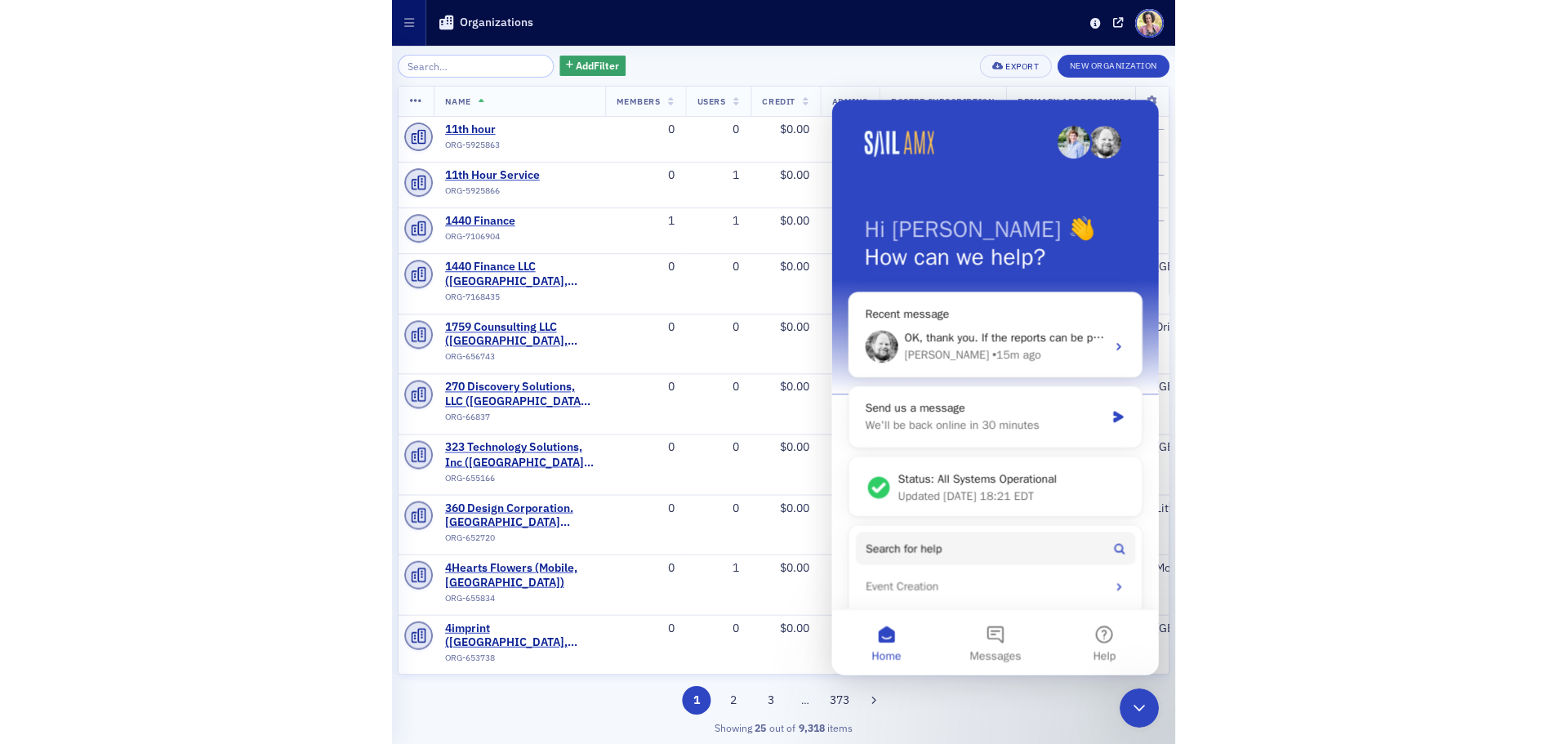 scroll, scrollTop: 0, scrollLeft: 0, axis: both 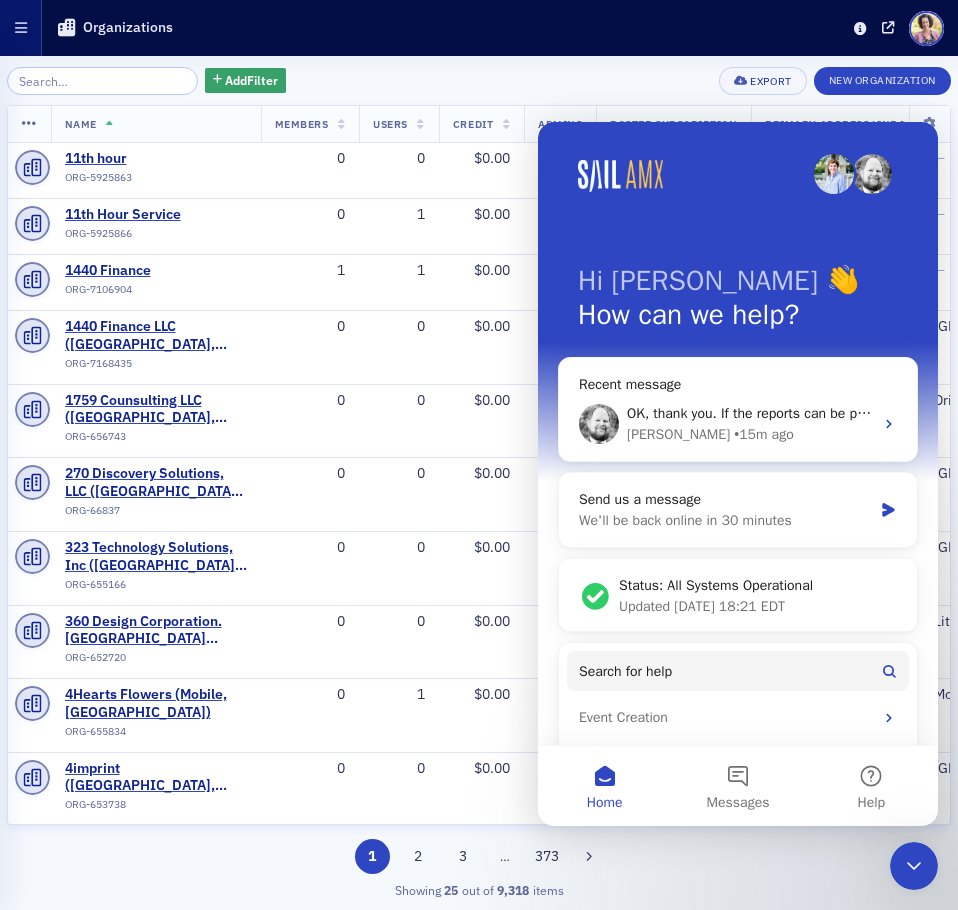 click 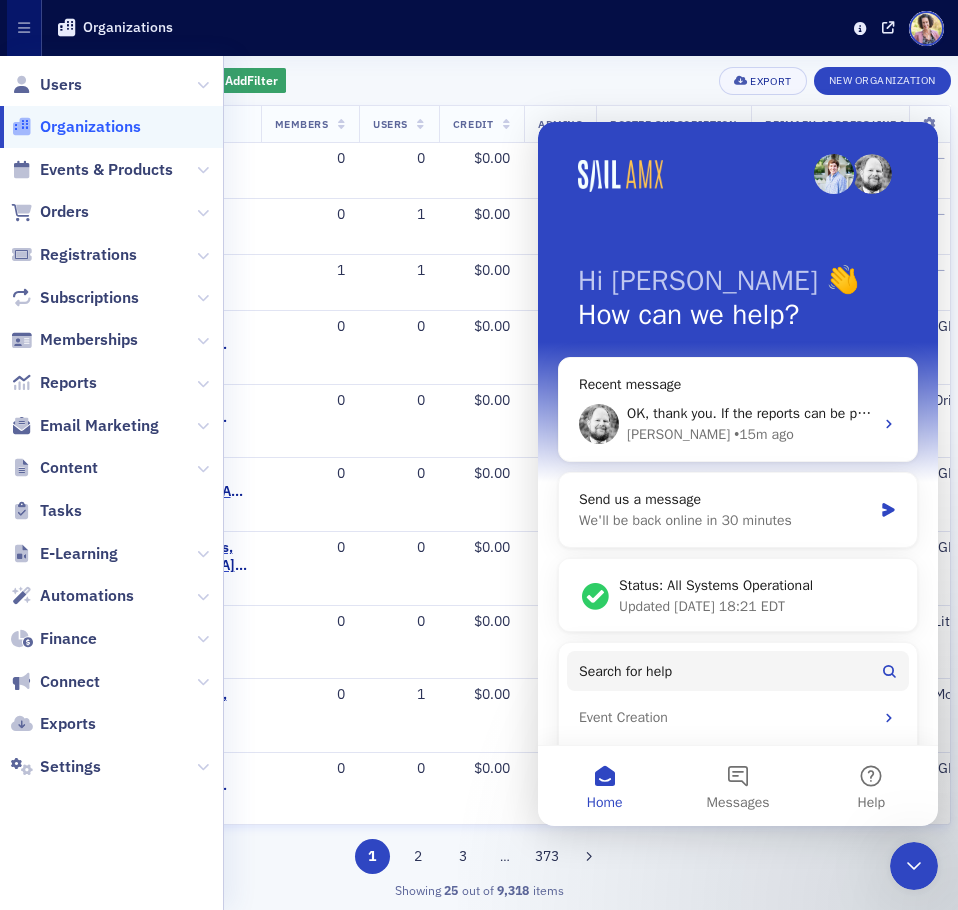 click on "Add  Filter Export New Organization" 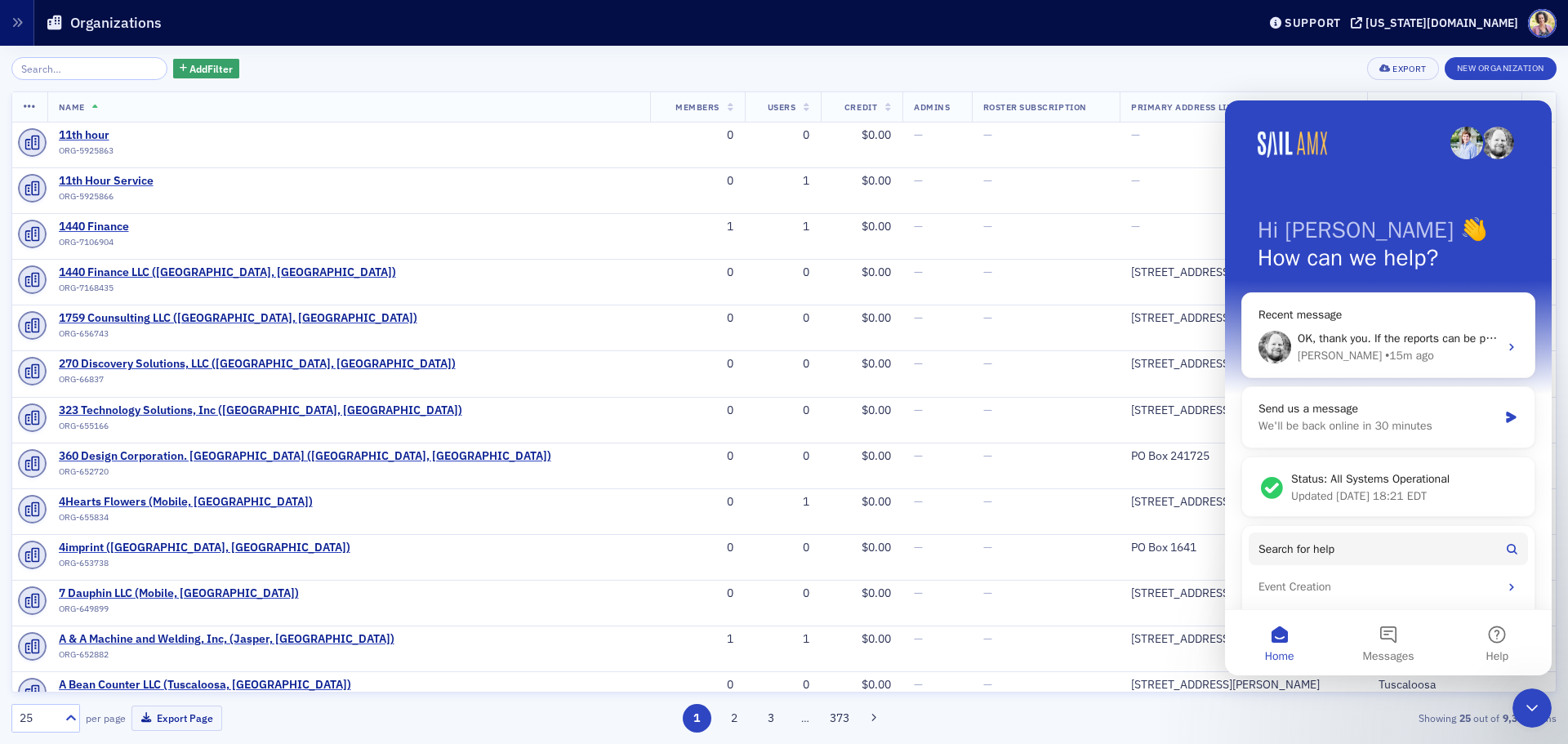 click 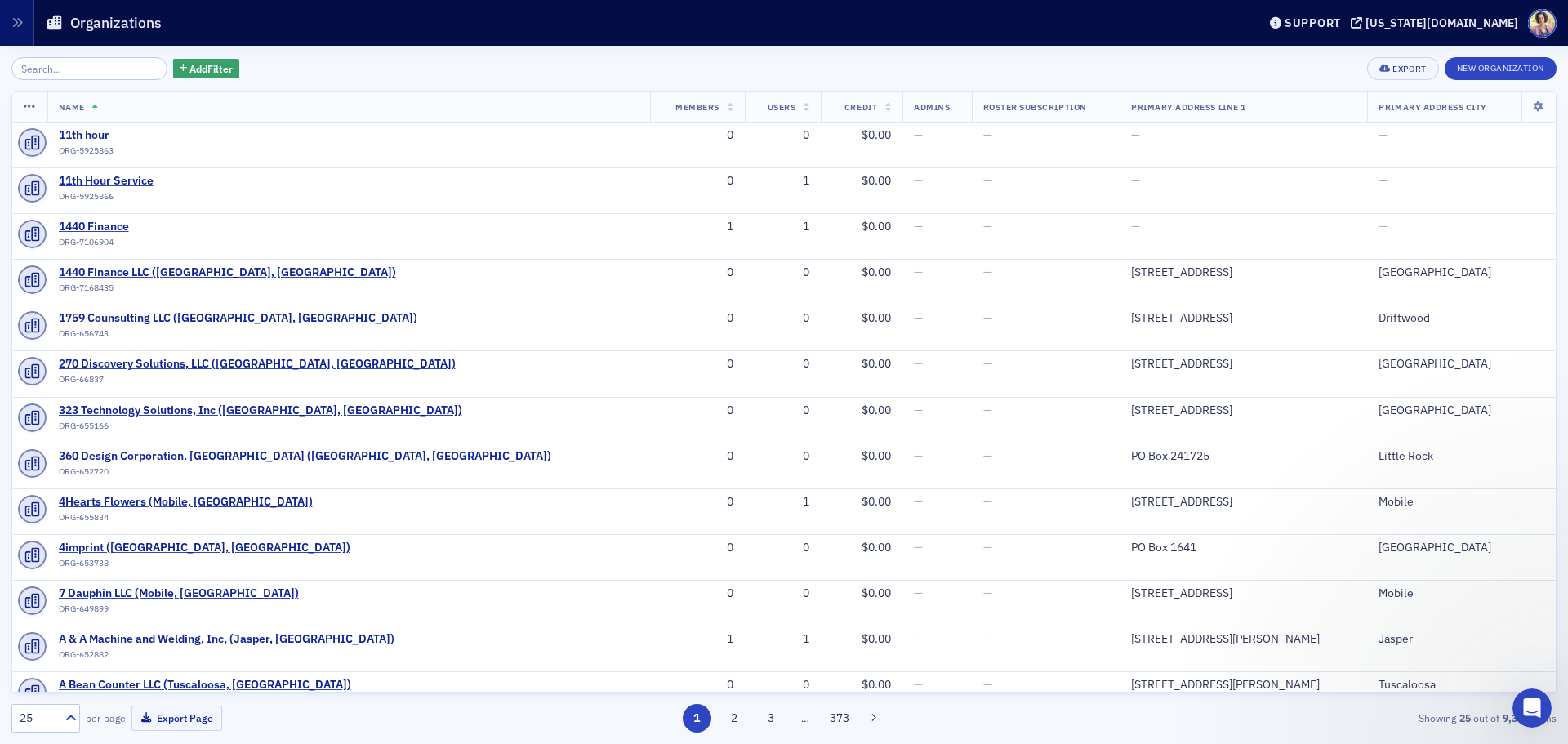 scroll, scrollTop: 0, scrollLeft: 0, axis: both 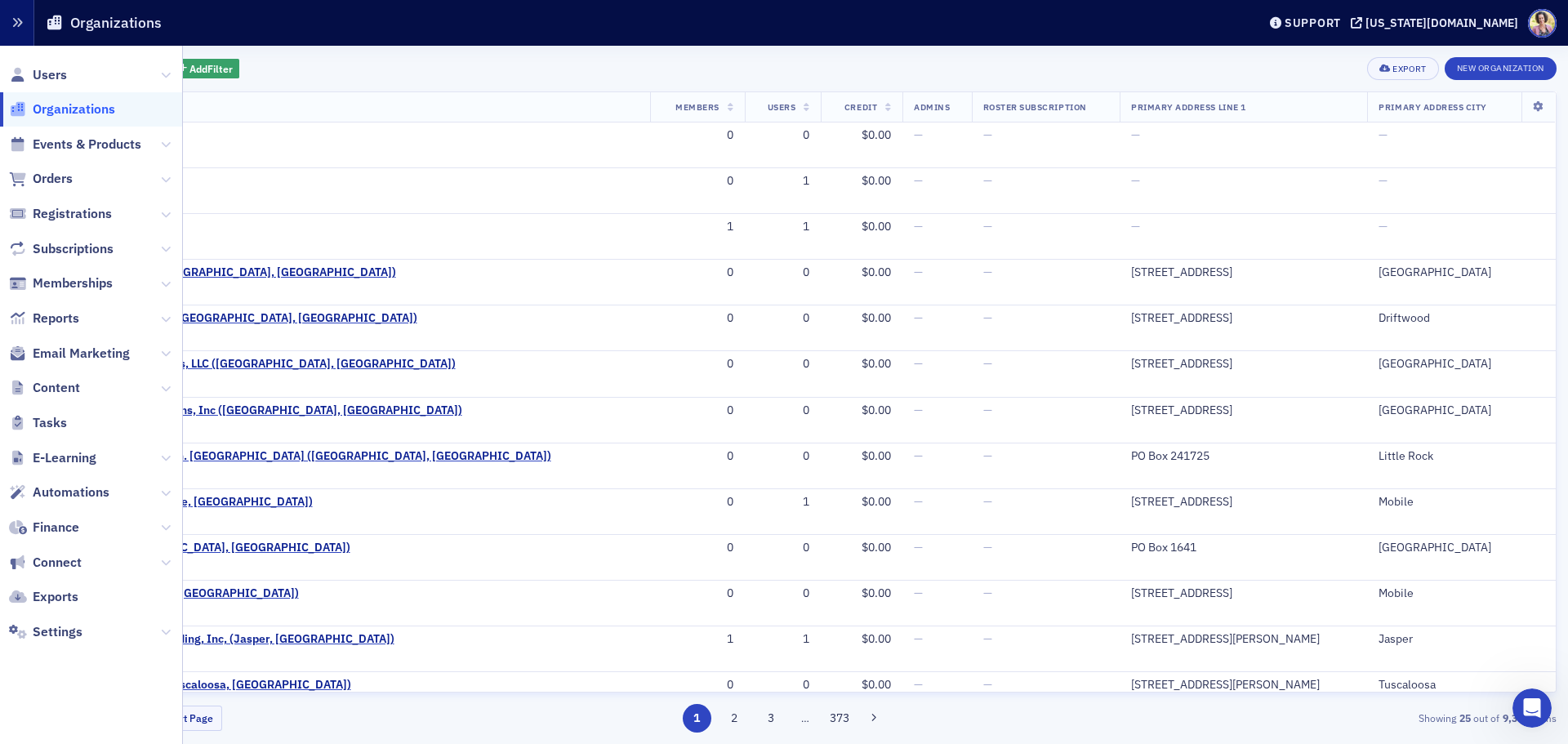 click 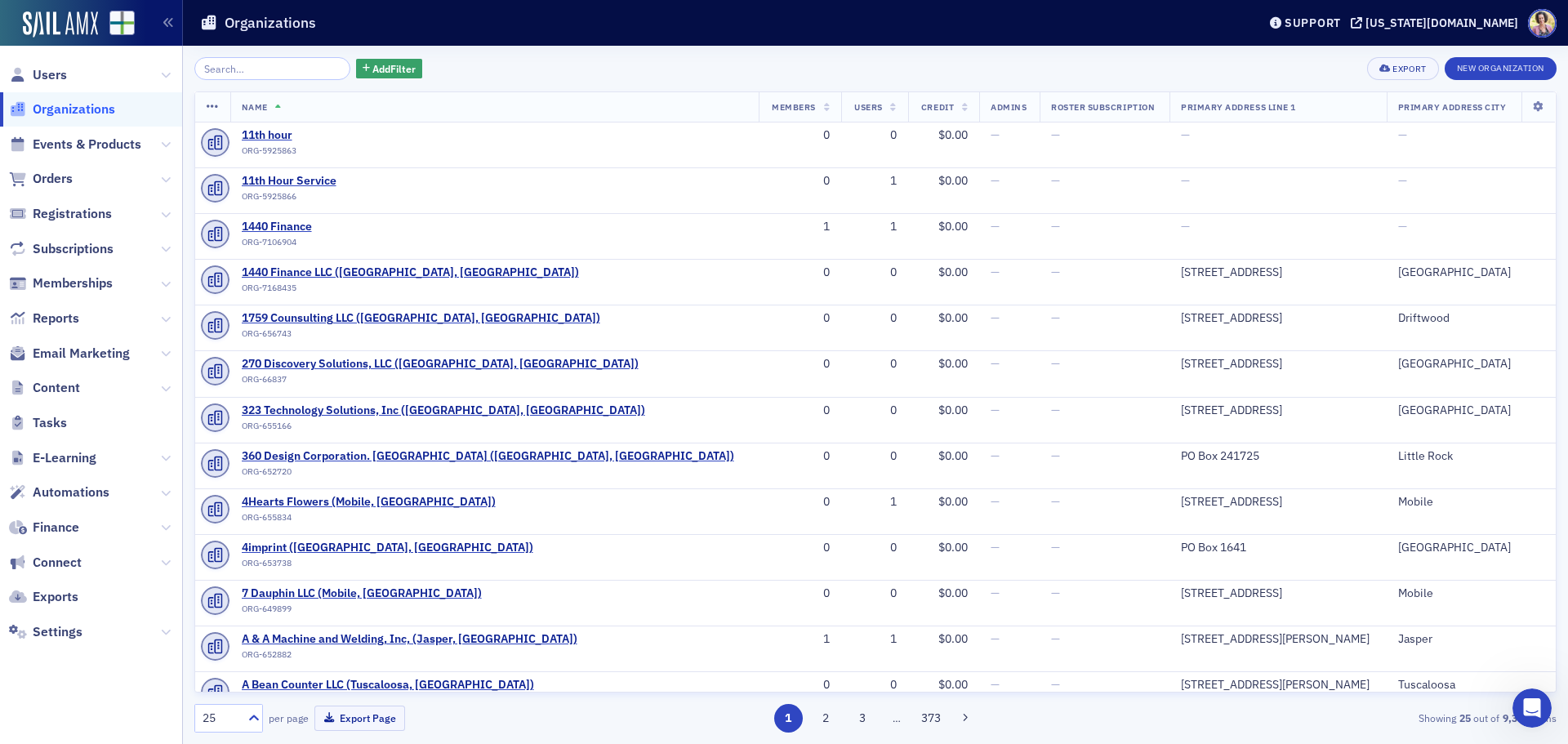 click on "Organizations" 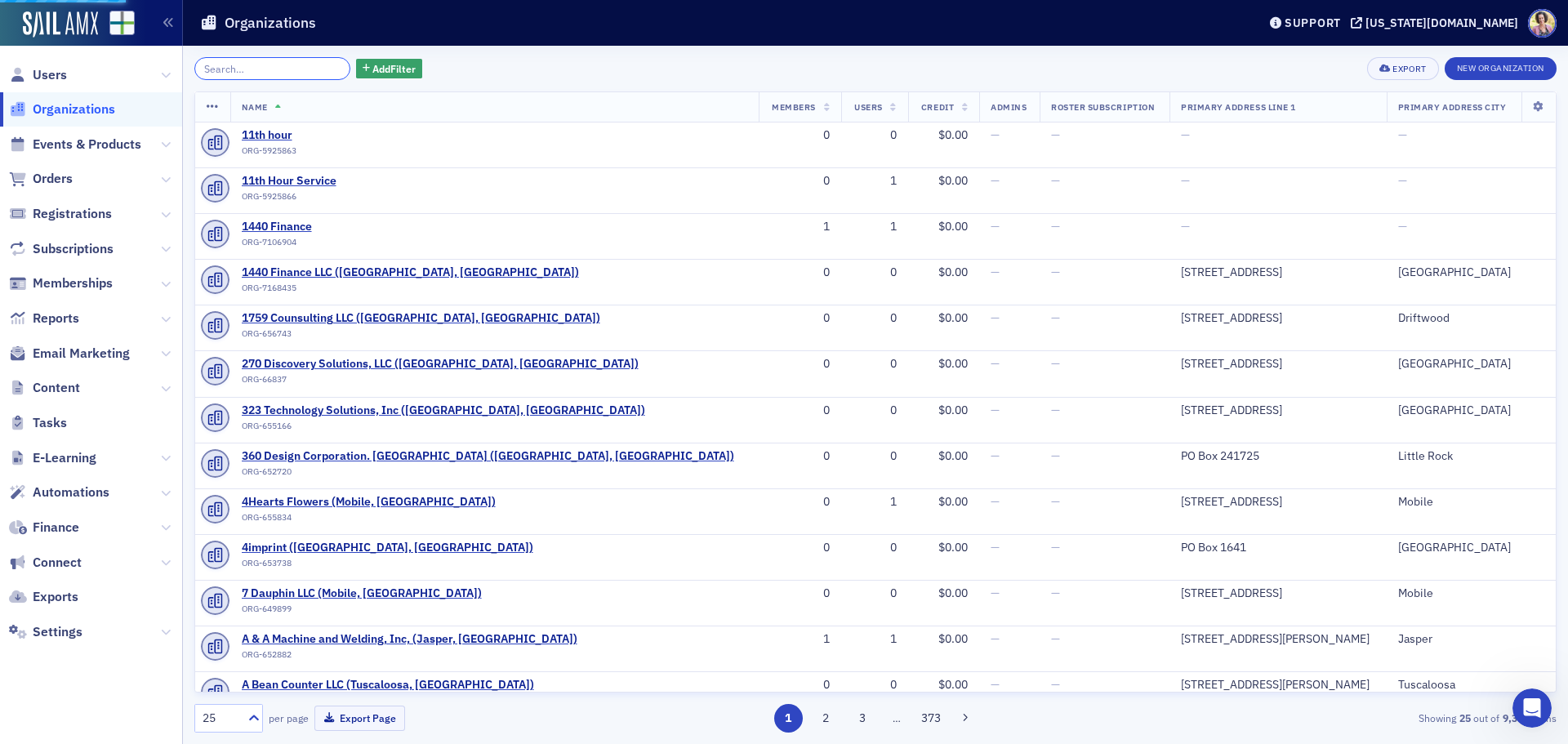 click 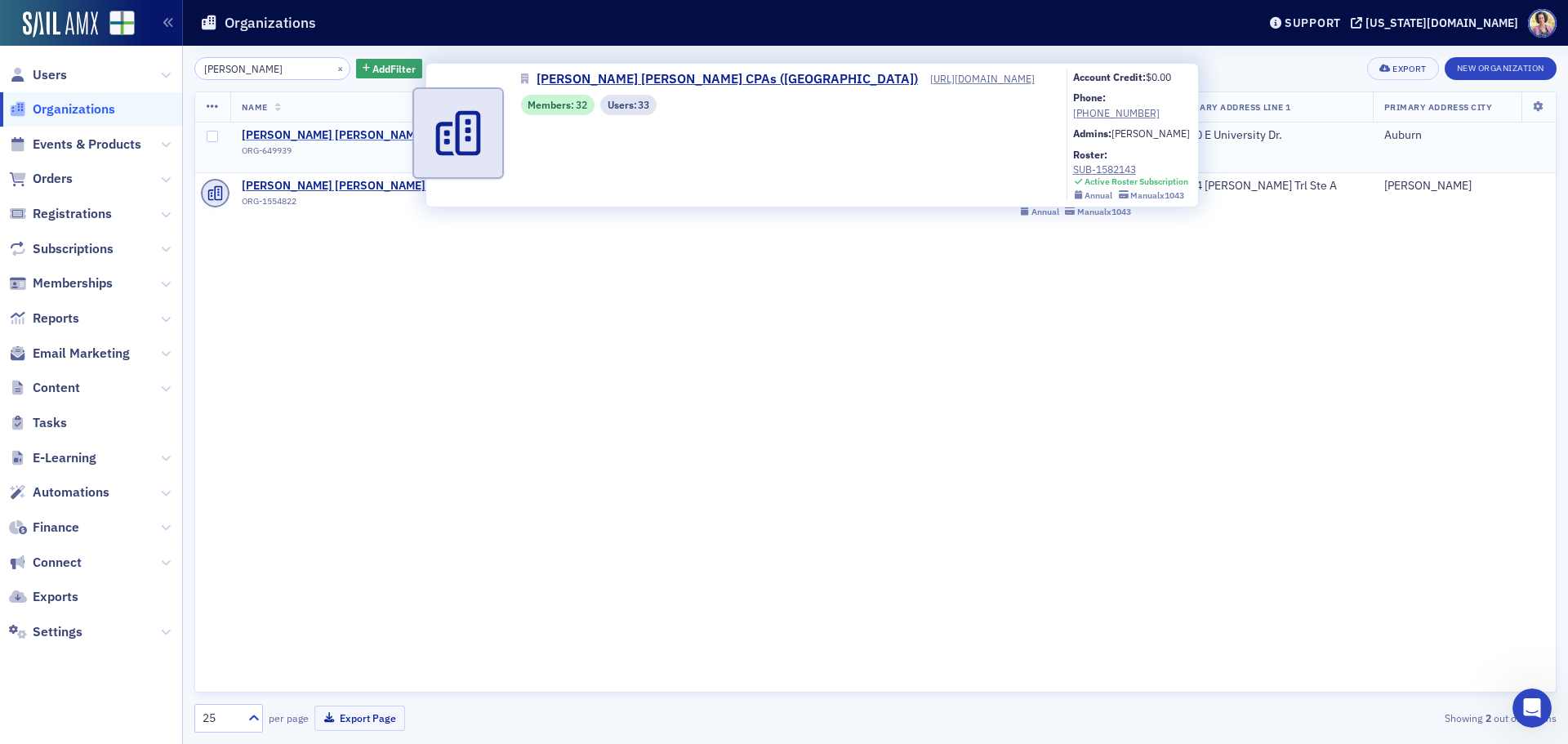 type on "[PERSON_NAME]" 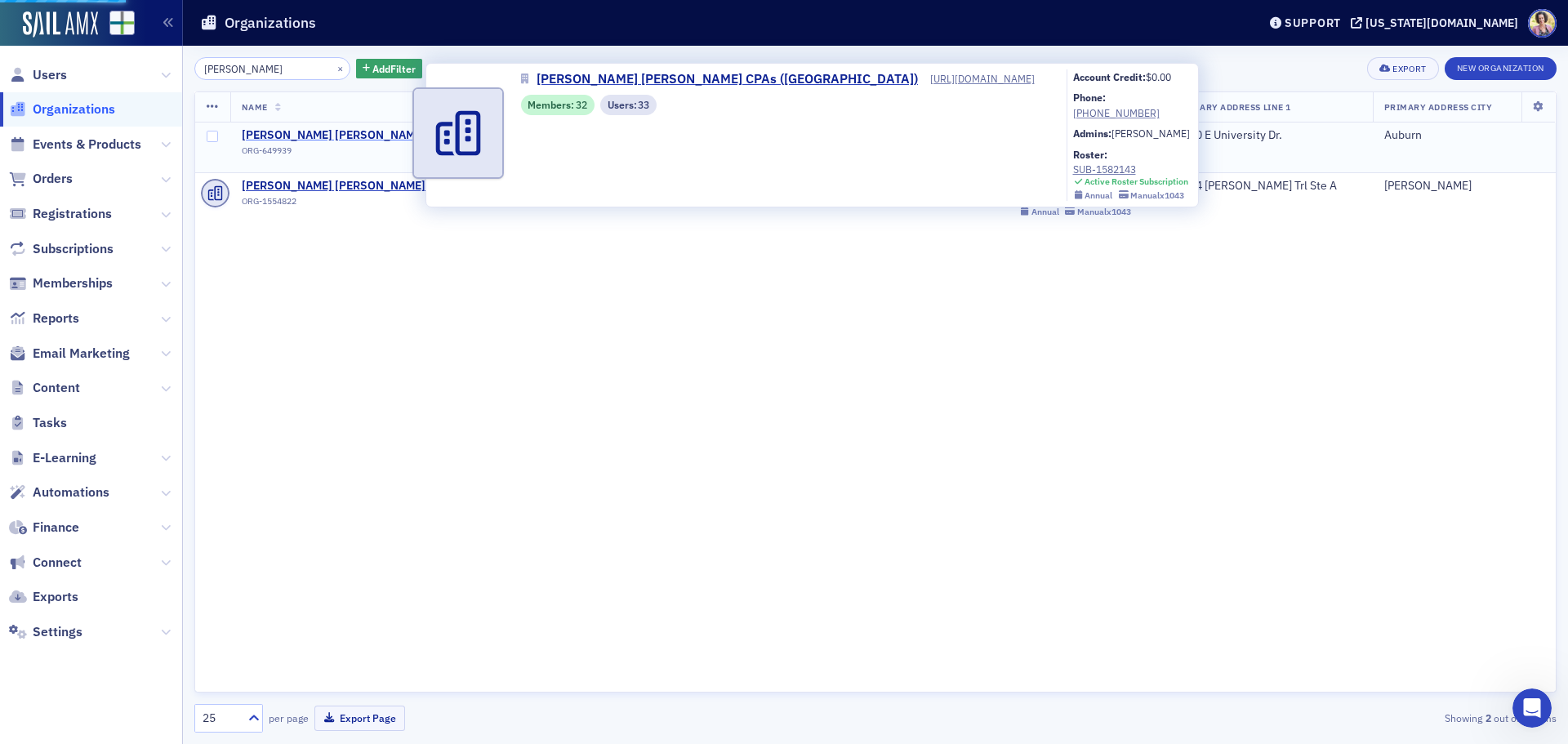 select on "US" 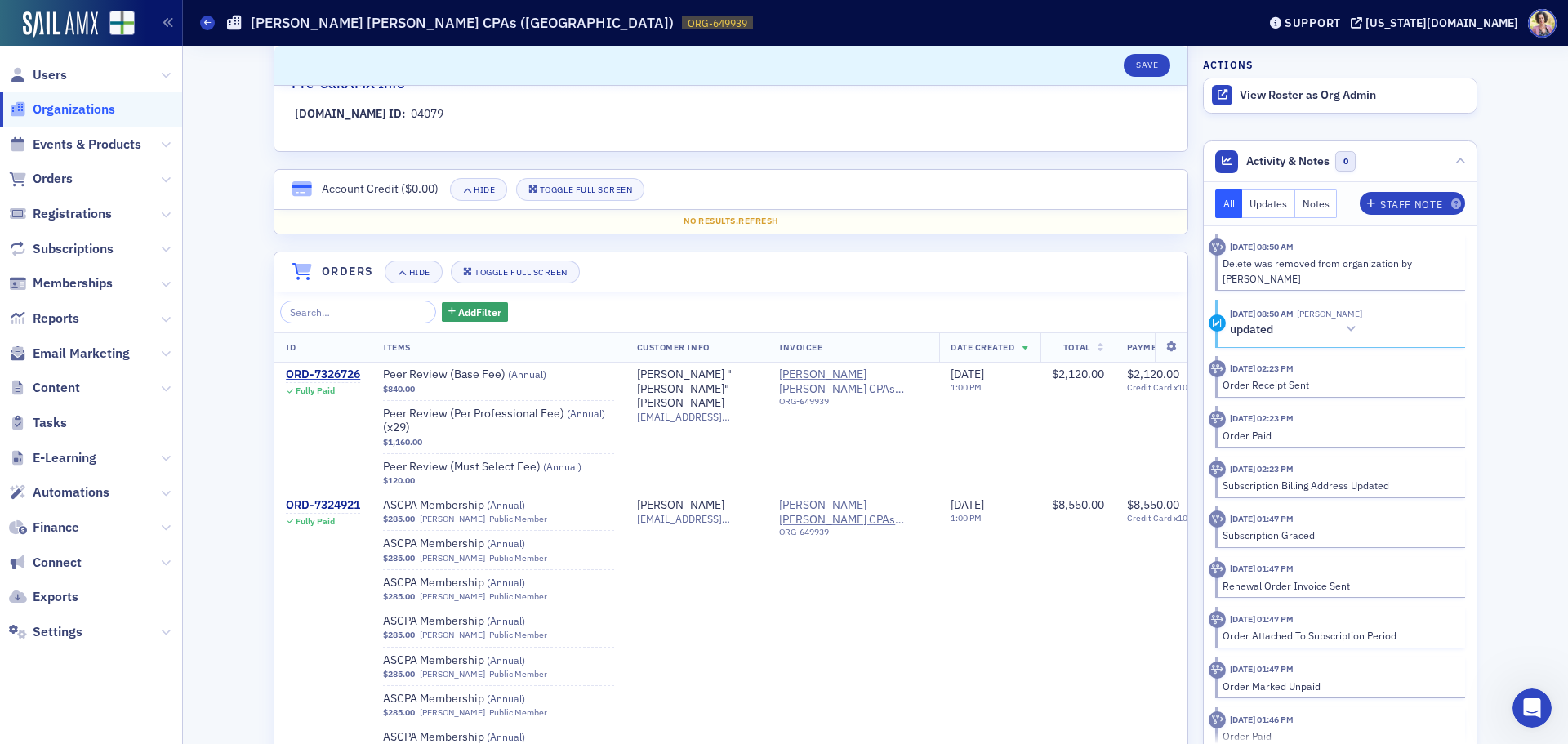 scroll, scrollTop: 980, scrollLeft: 0, axis: vertical 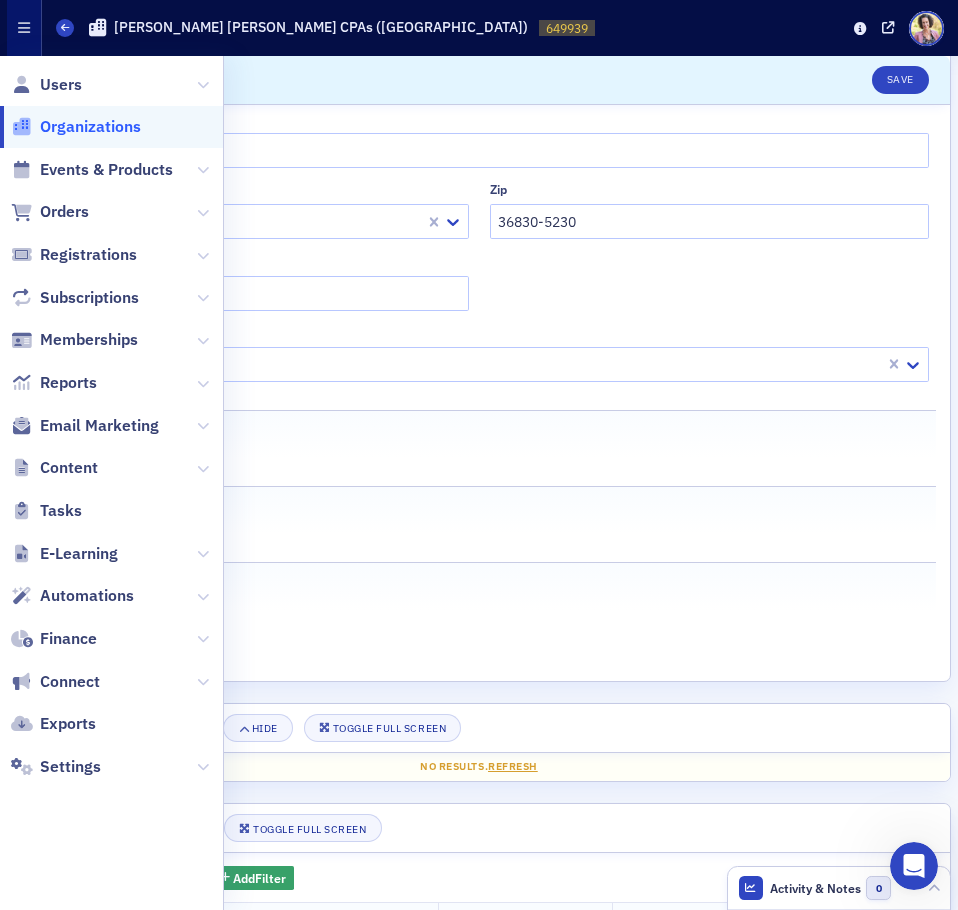 click on "Organizations" 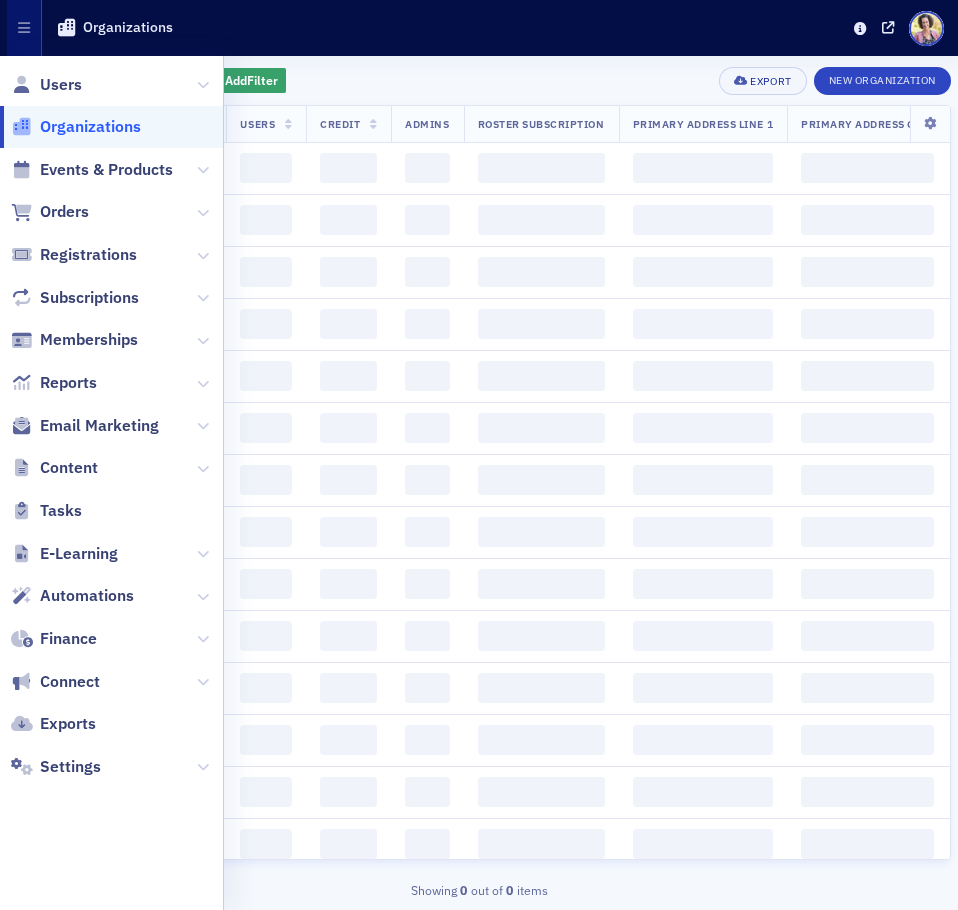 scroll, scrollTop: 0, scrollLeft: 0, axis: both 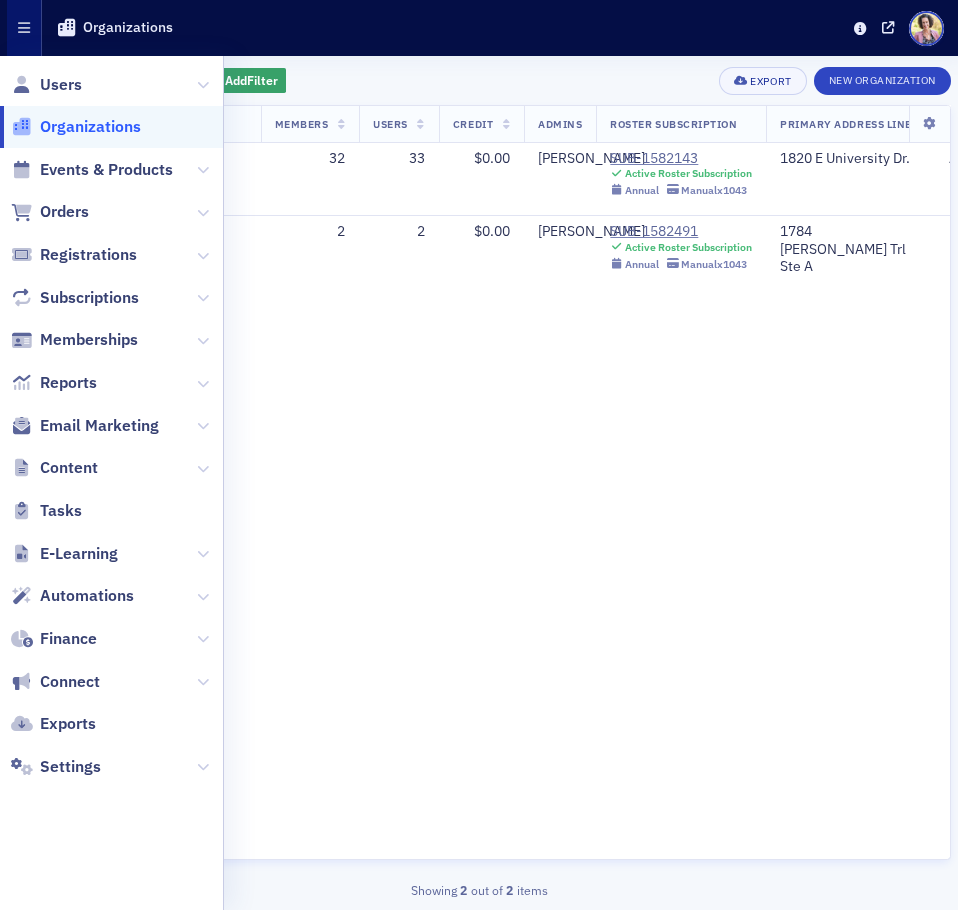 click on "Organizations" 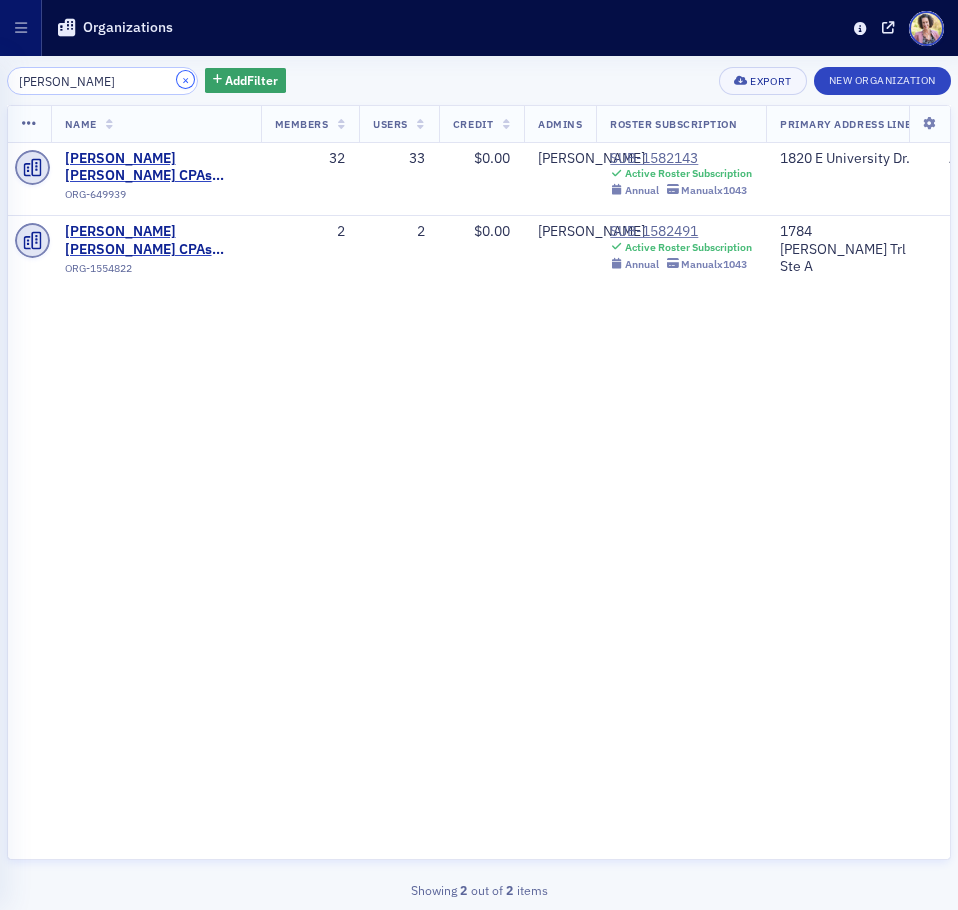 click on "×" 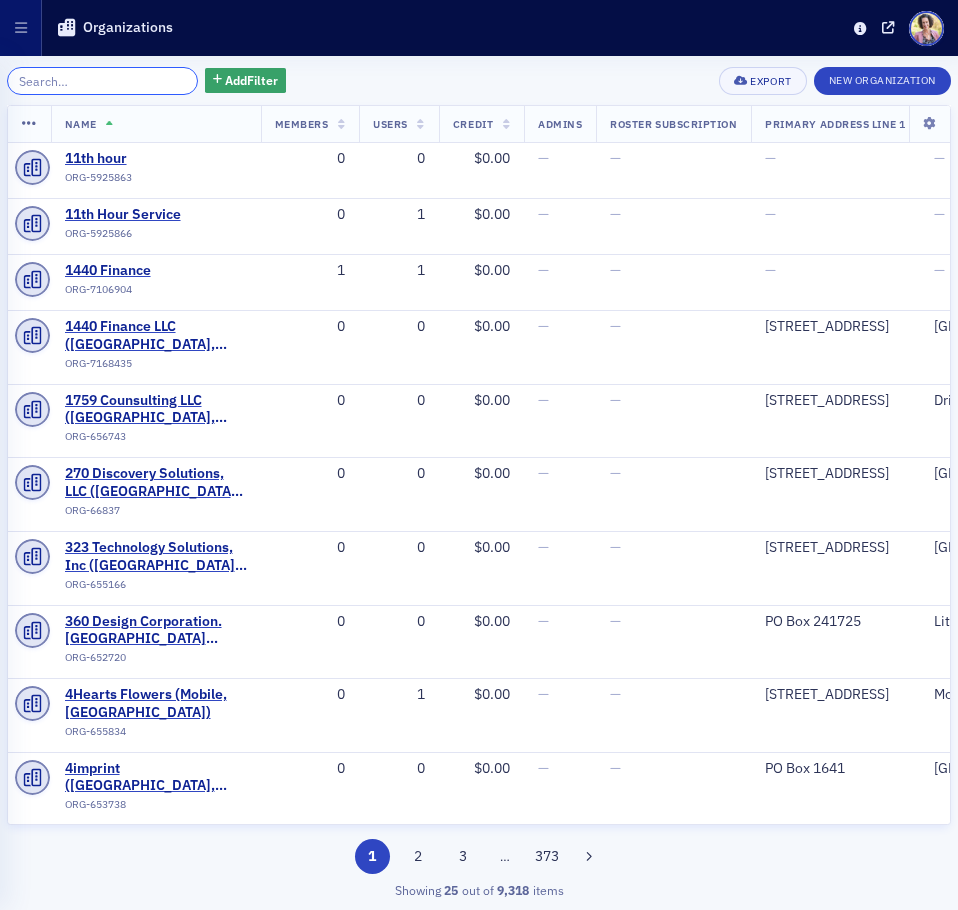 click 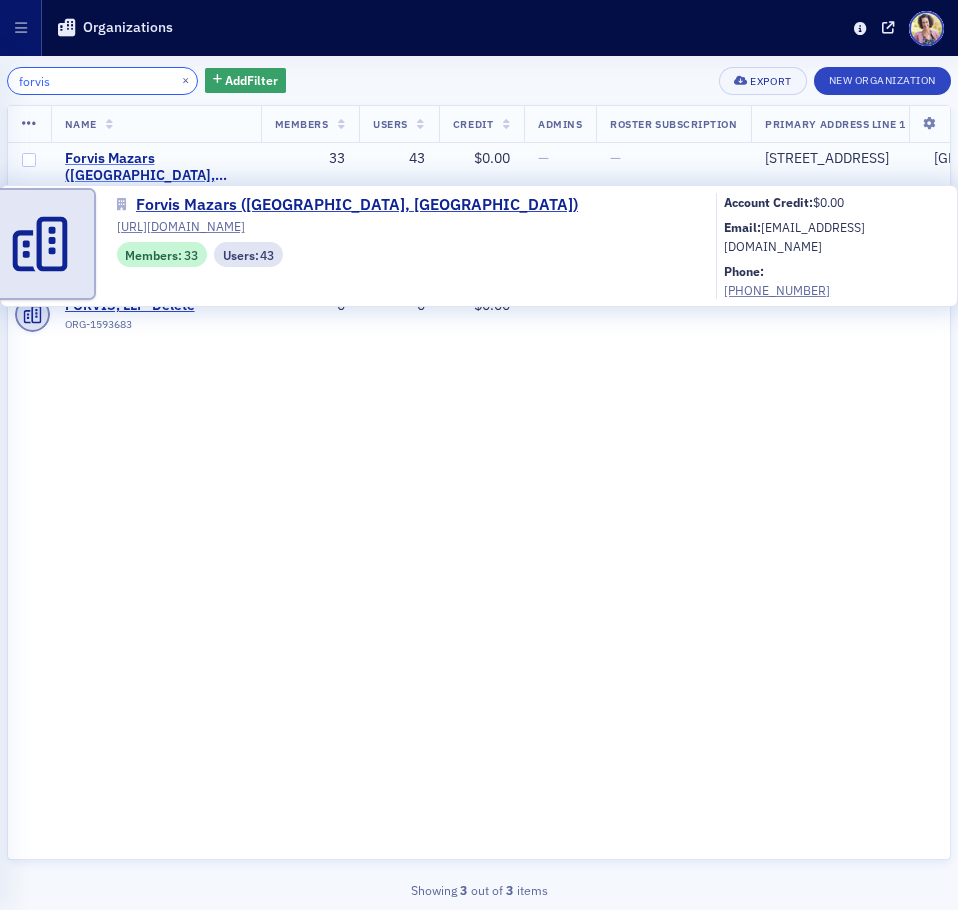 type on "forvis" 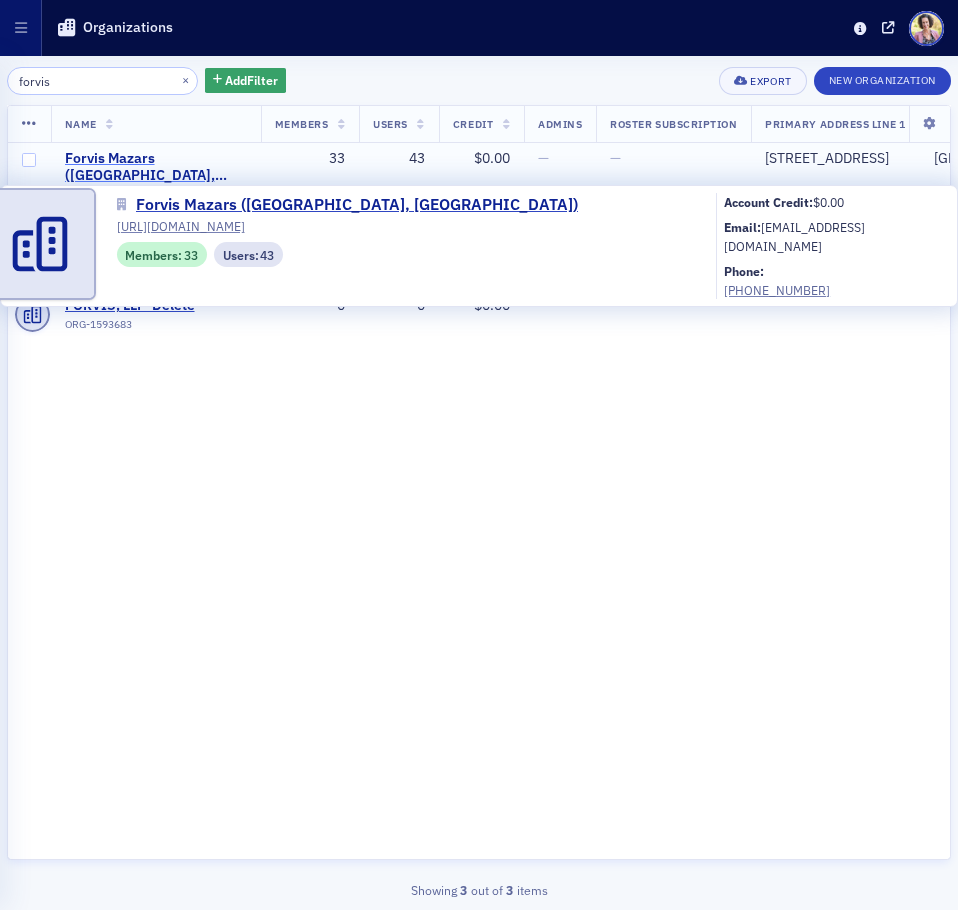click on "Forvis Mazars ([GEOGRAPHIC_DATA], [GEOGRAPHIC_DATA])" 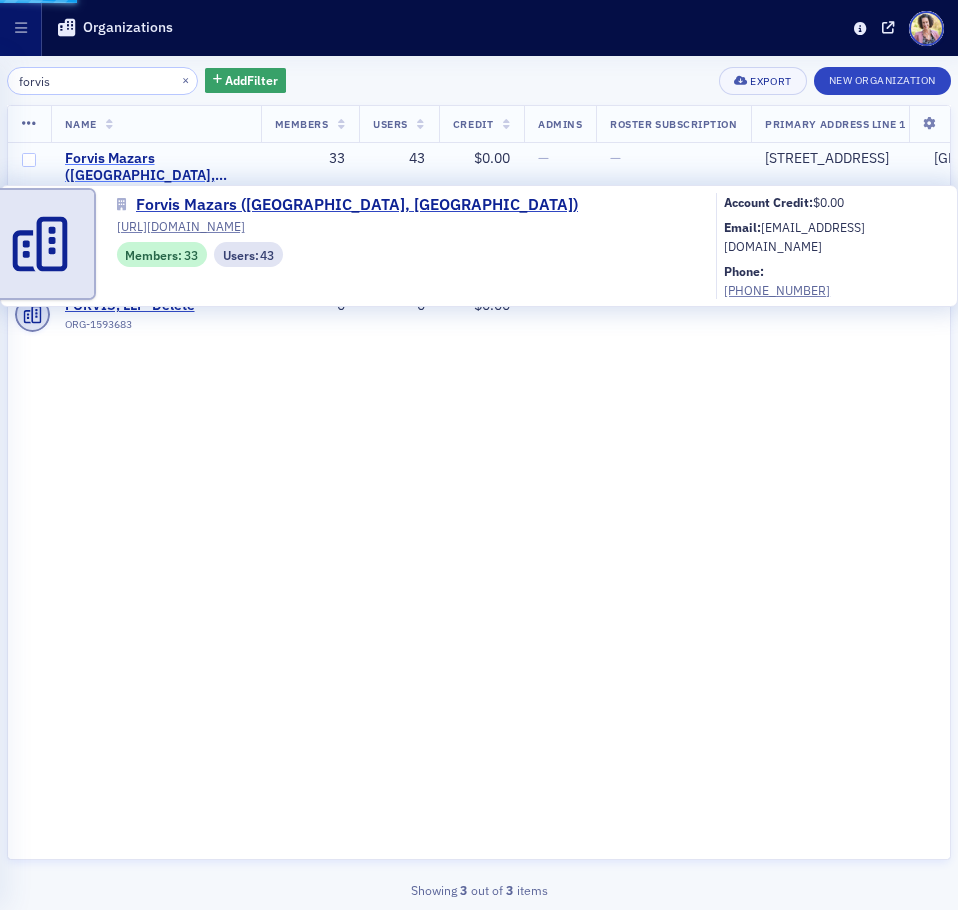select on "US" 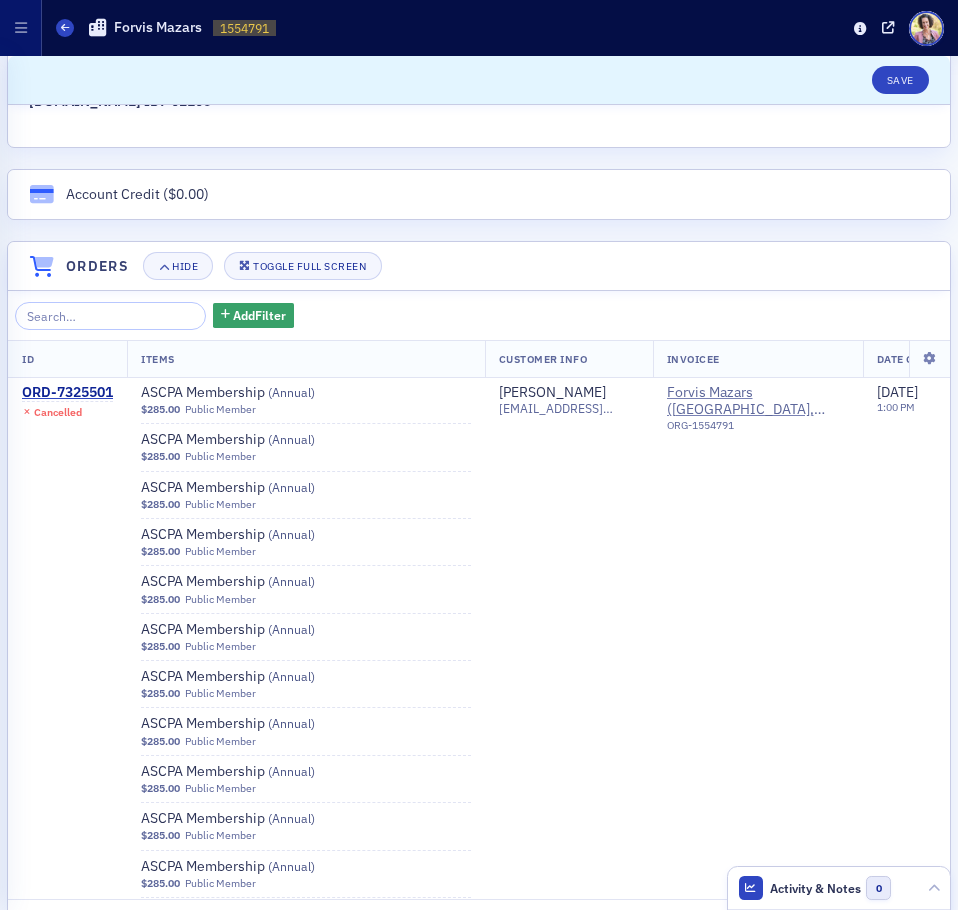 scroll, scrollTop: 1700, scrollLeft: 0, axis: vertical 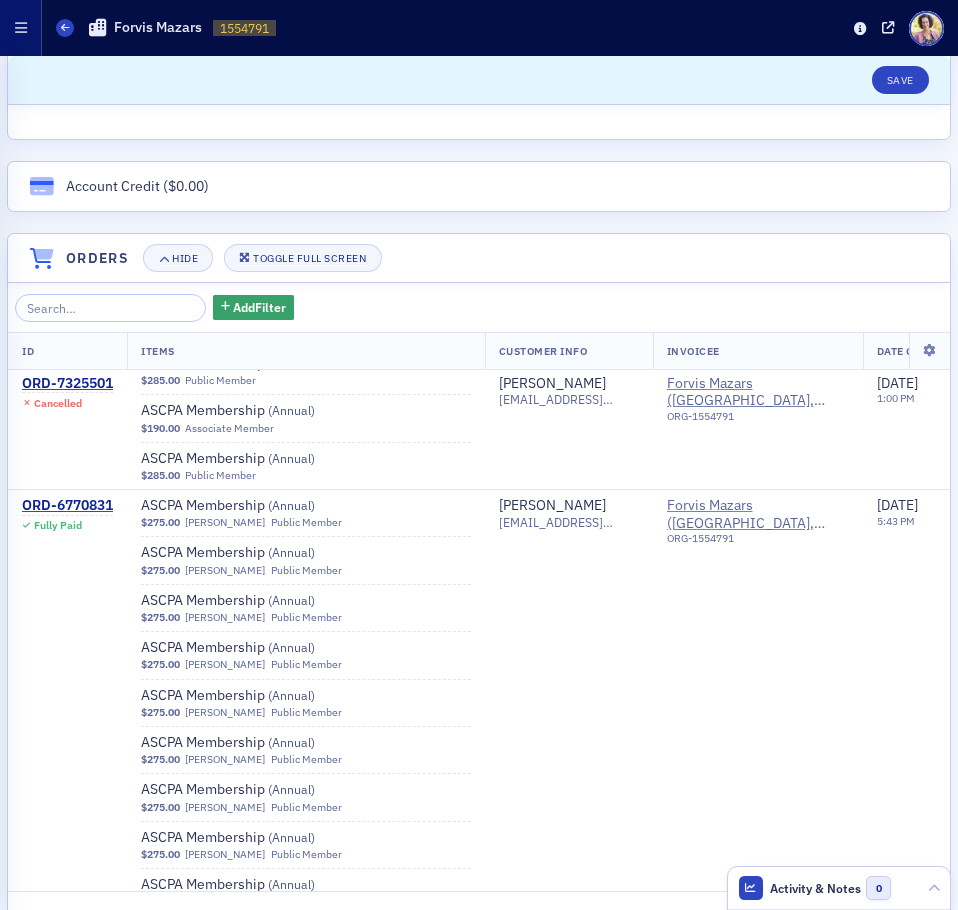 click 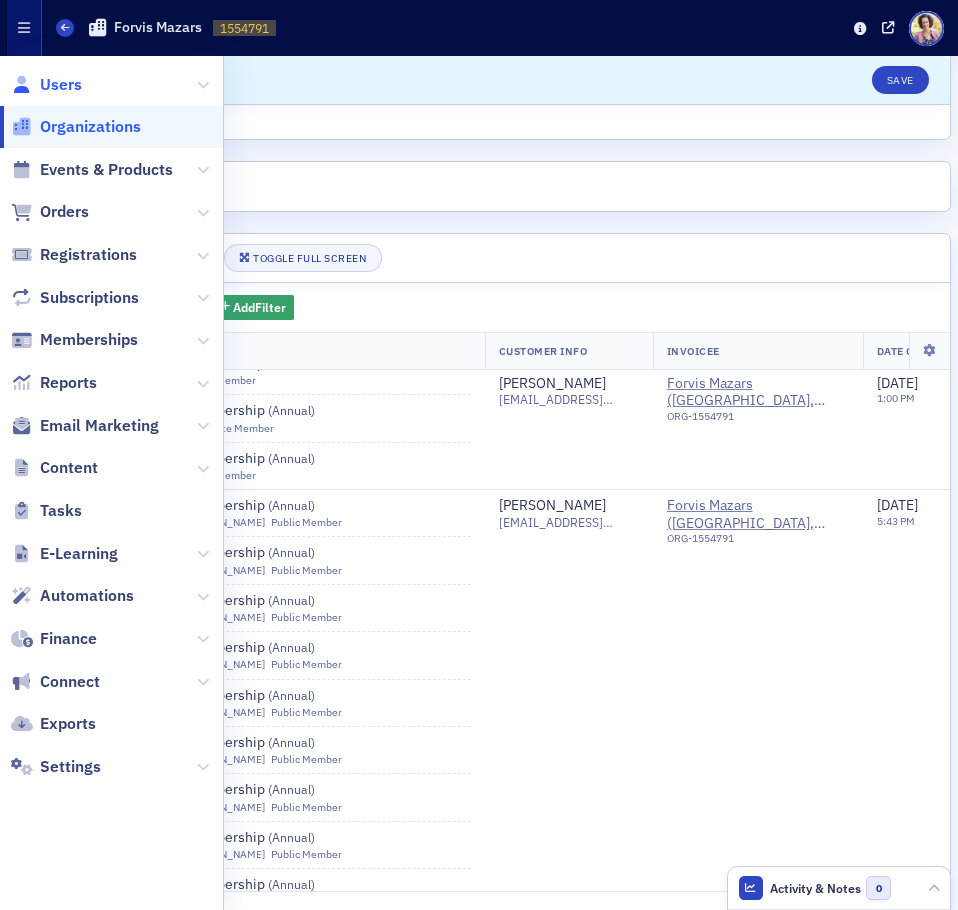 click on "Users" 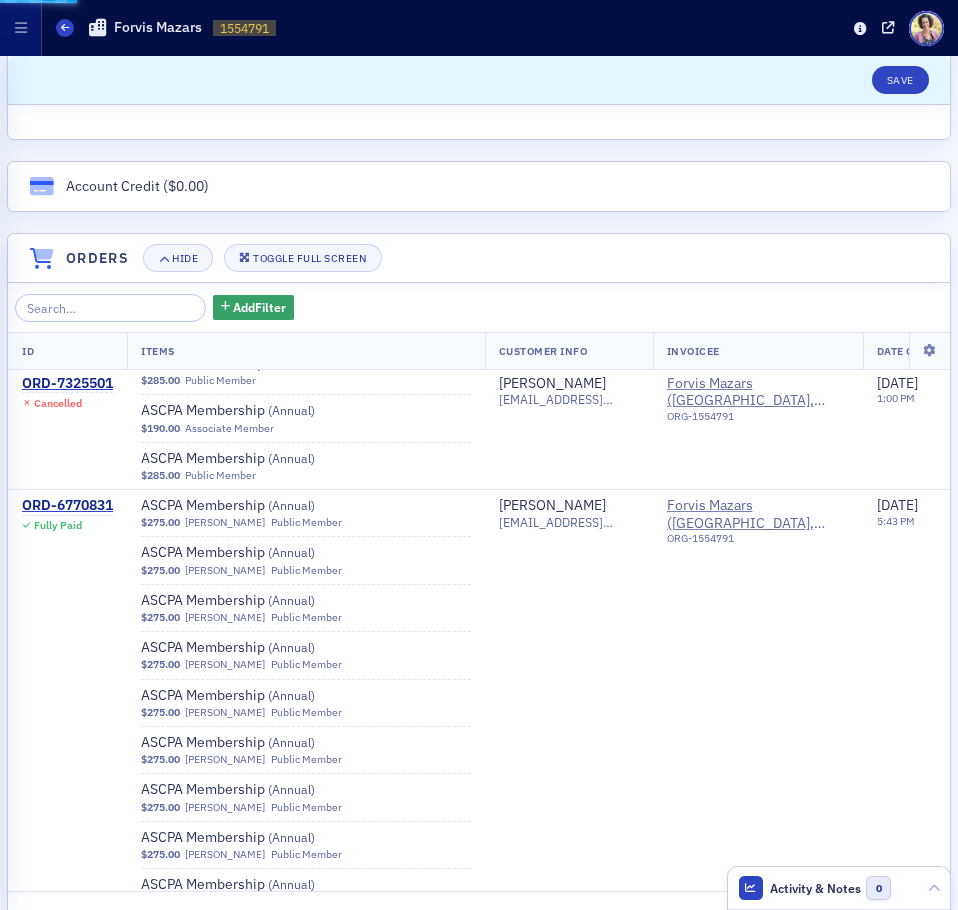 scroll, scrollTop: 0, scrollLeft: 0, axis: both 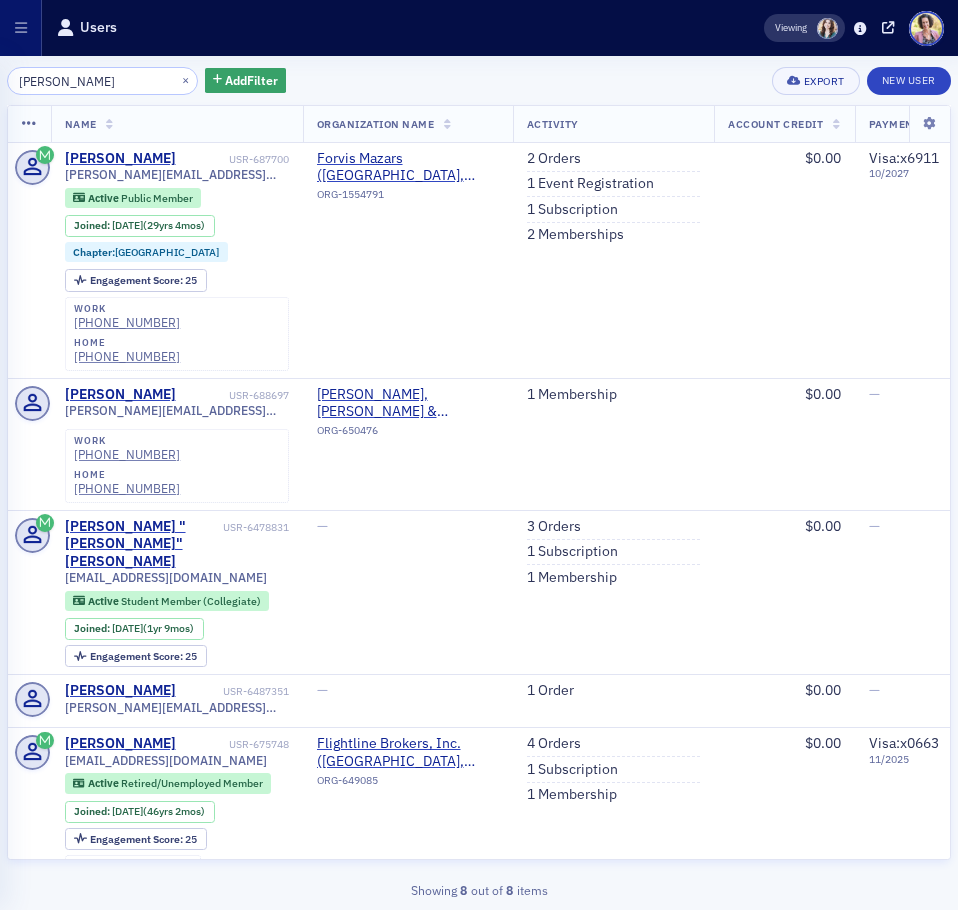 type on "[PERSON_NAME]" 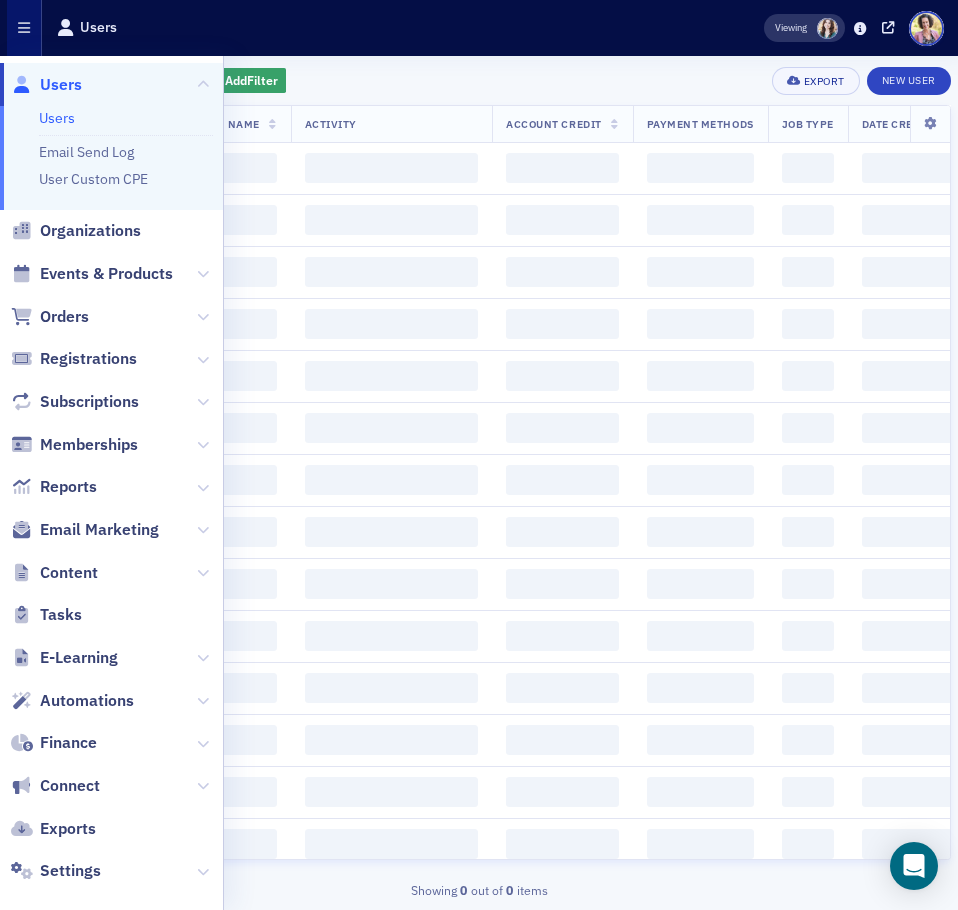 scroll, scrollTop: 0, scrollLeft: 0, axis: both 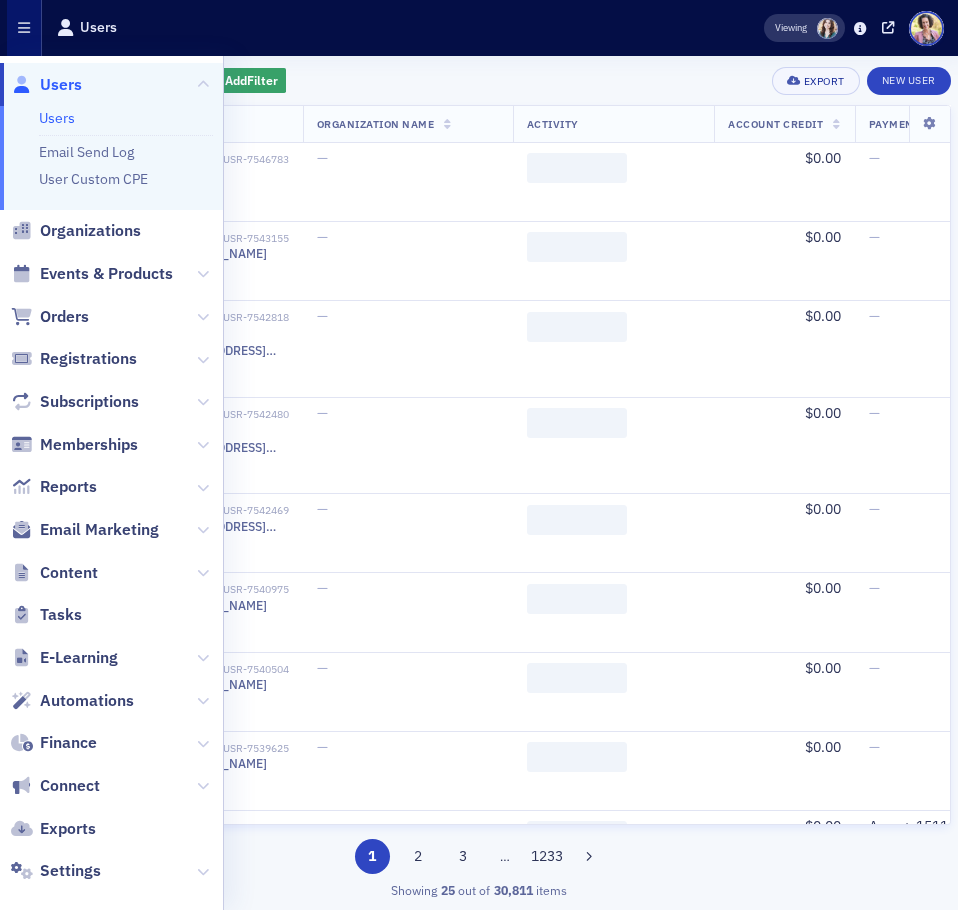 click on "Users" 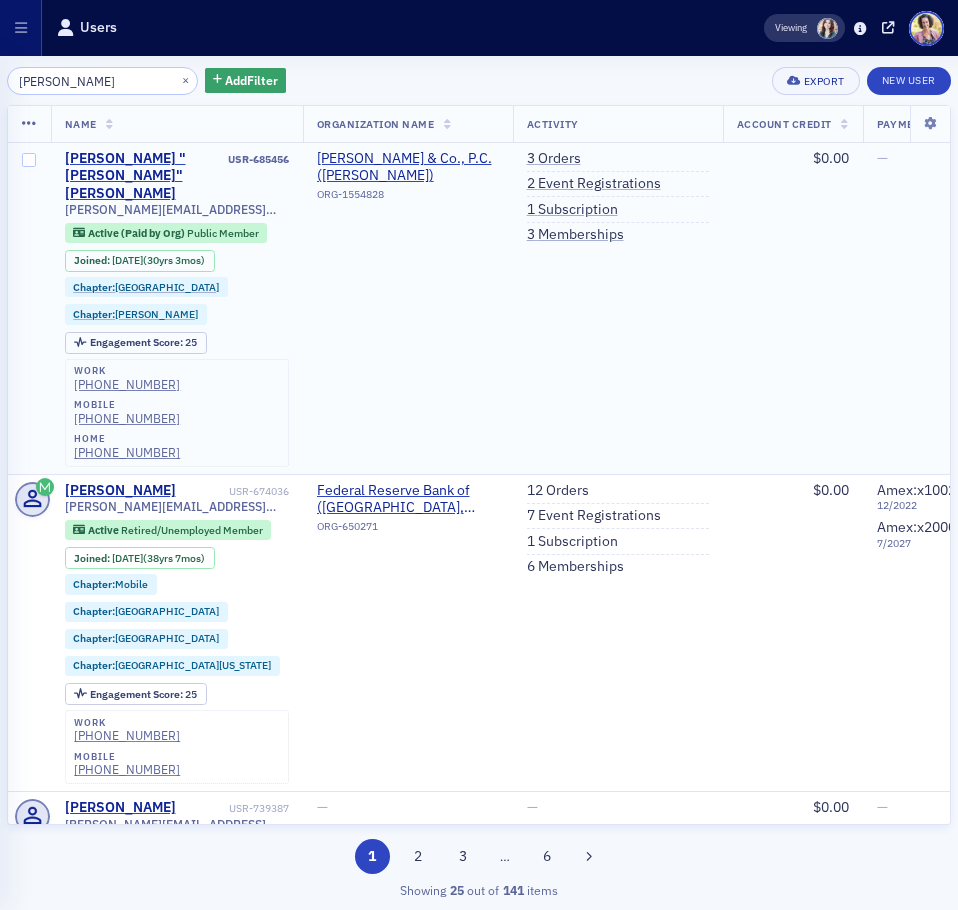 type on "Alexander, alan" 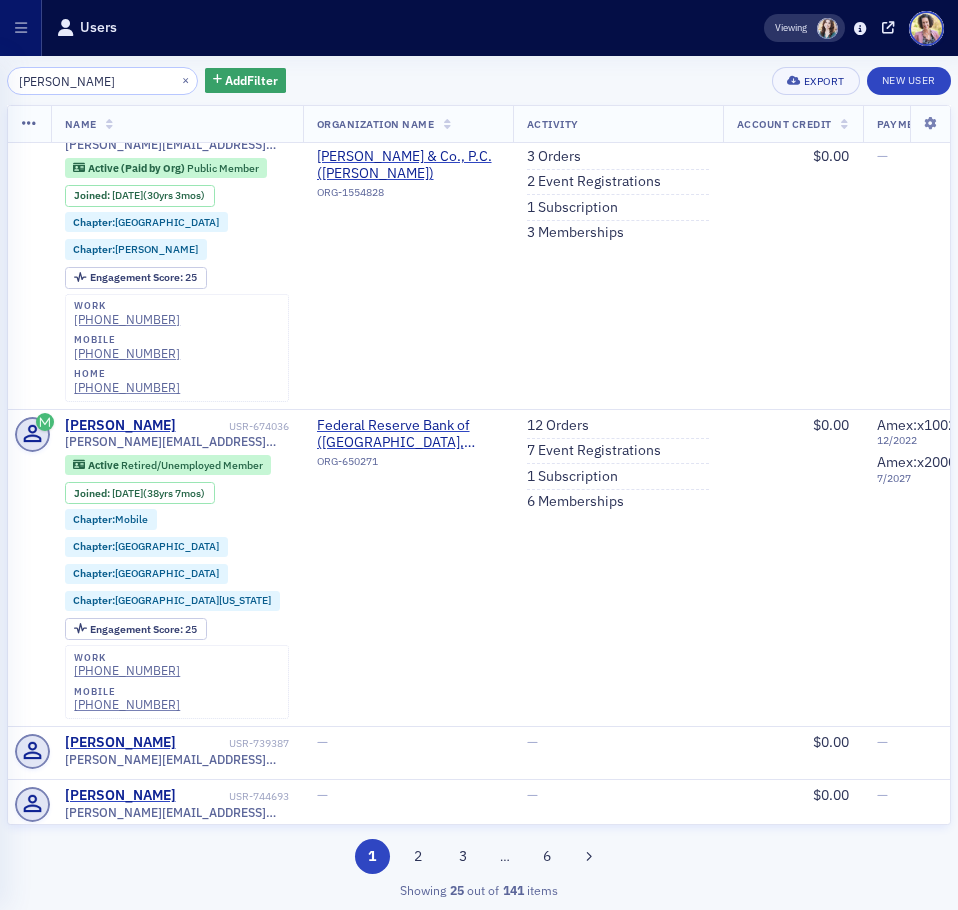 scroll, scrollTop: 100, scrollLeft: 0, axis: vertical 